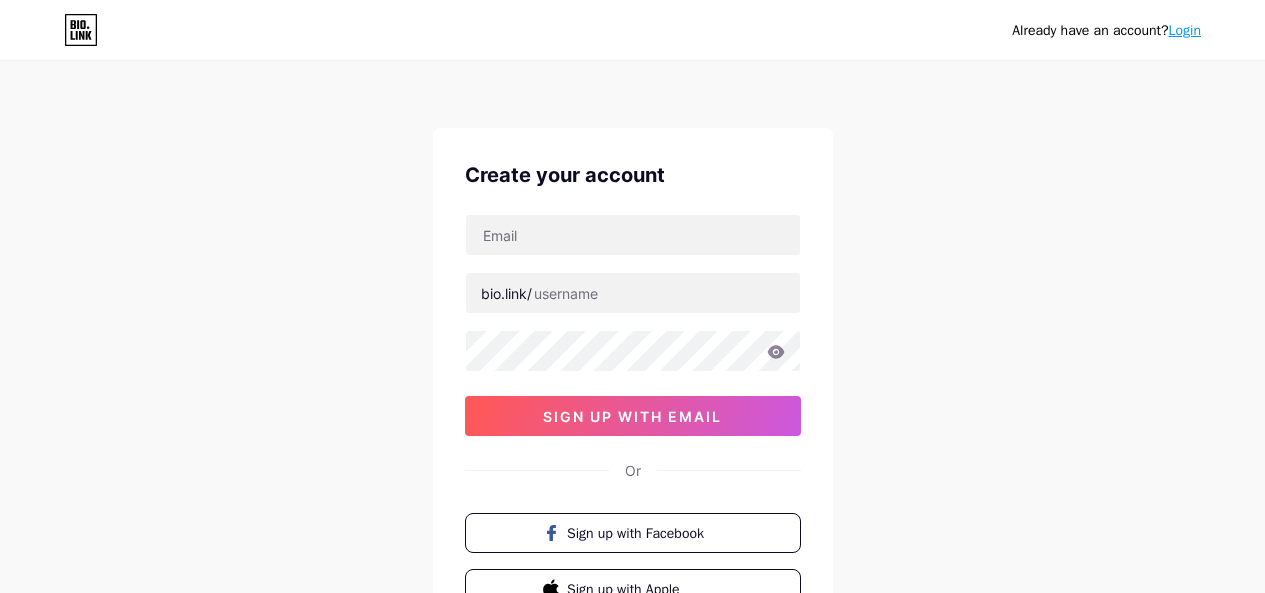 scroll, scrollTop: 0, scrollLeft: 0, axis: both 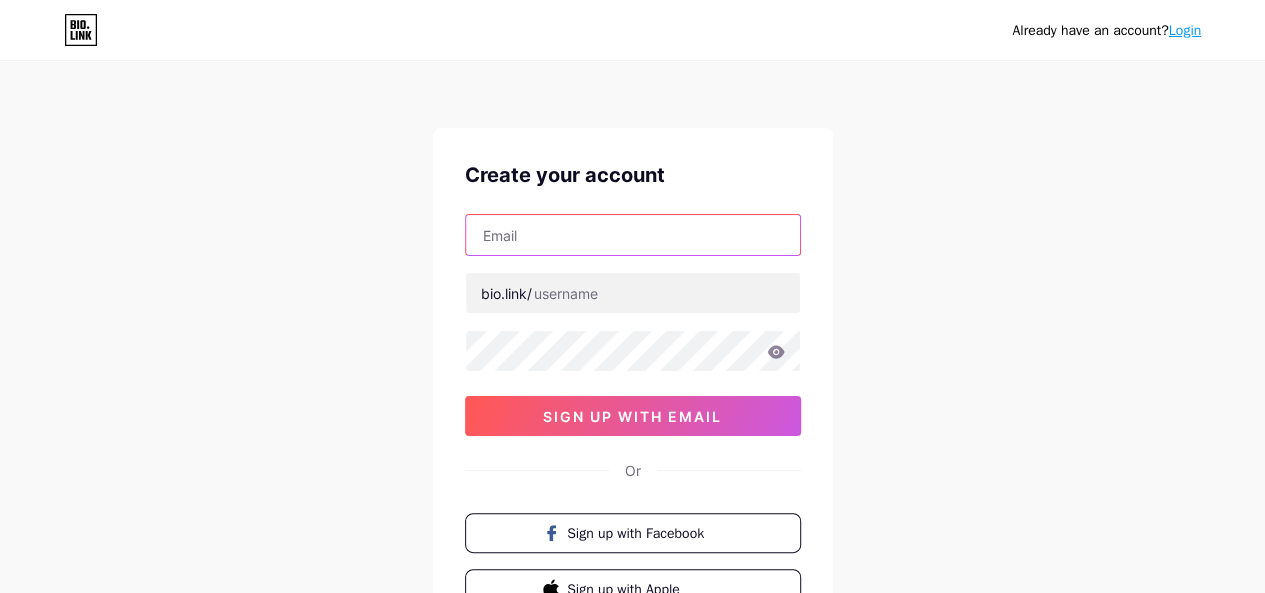 click at bounding box center (633, 235) 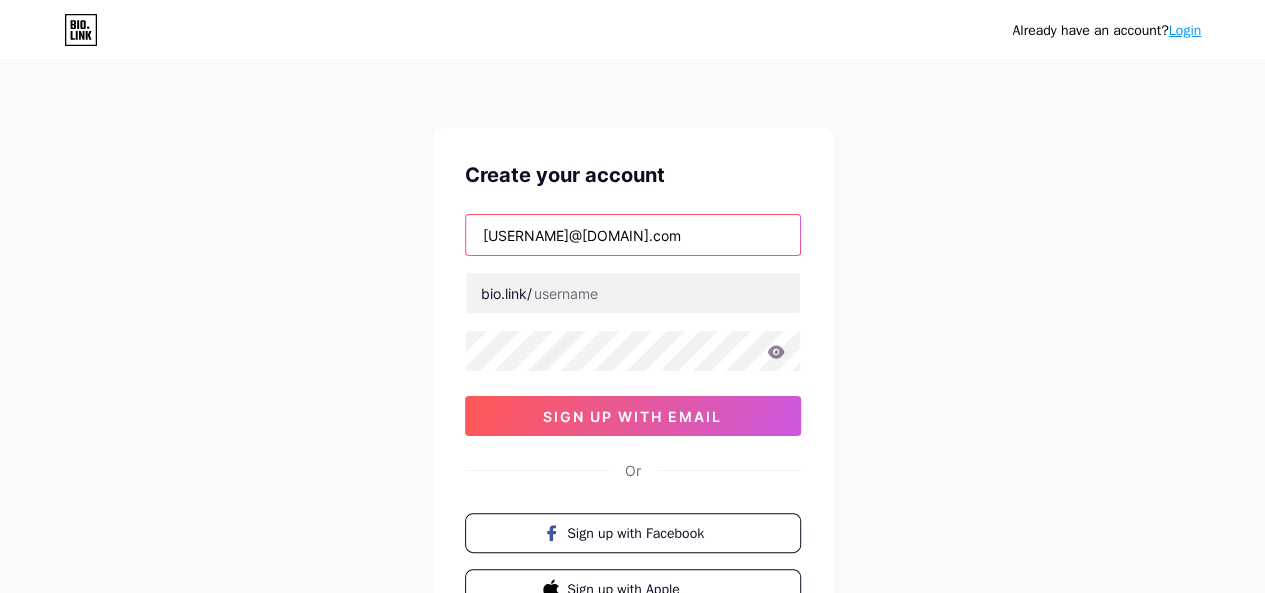 click on "[USERNAME]@[DOMAIN].com" at bounding box center [633, 235] 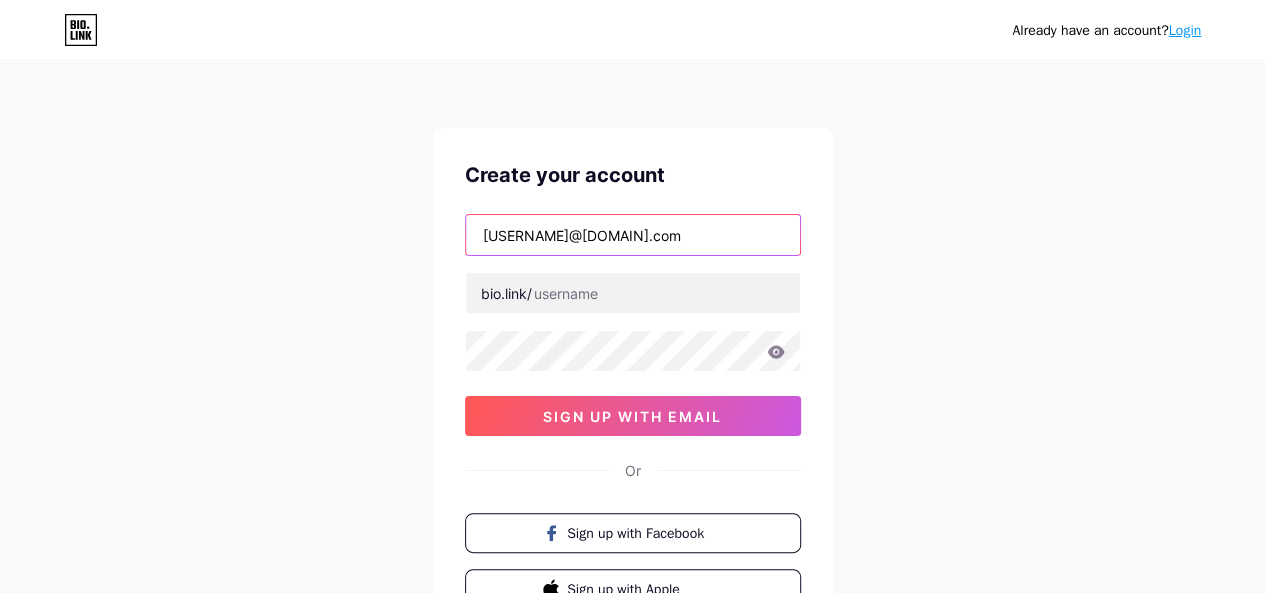 click on "[USERNAME]@[DOMAIN].com" at bounding box center [633, 235] 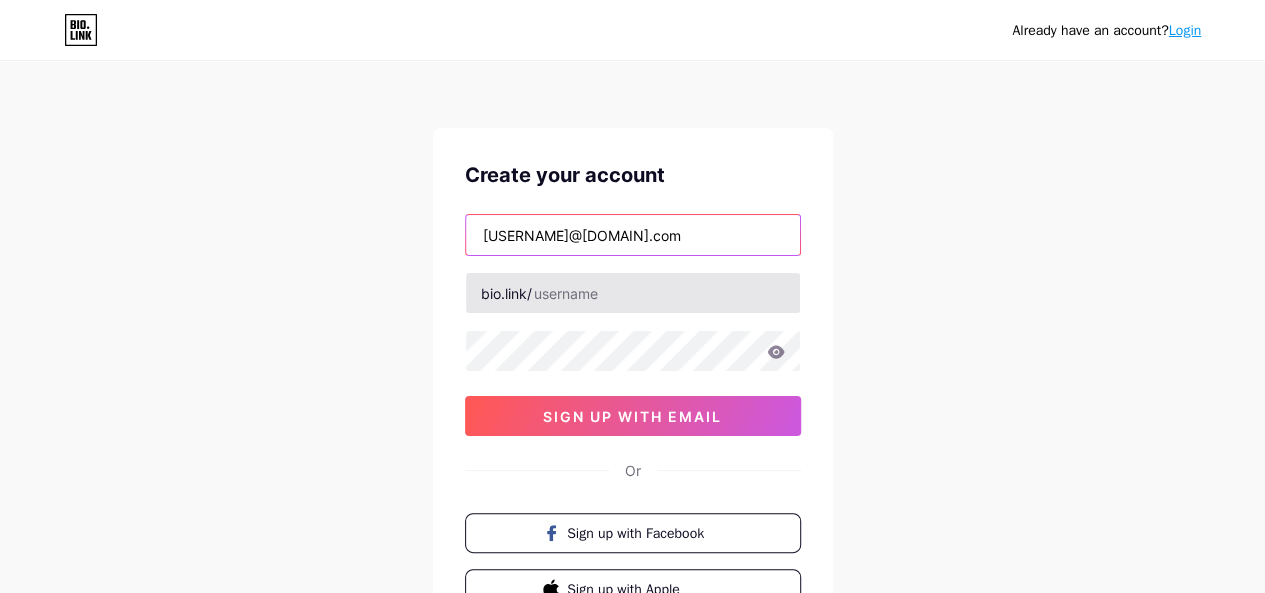type on "[USERNAME]@[DOMAIN].com" 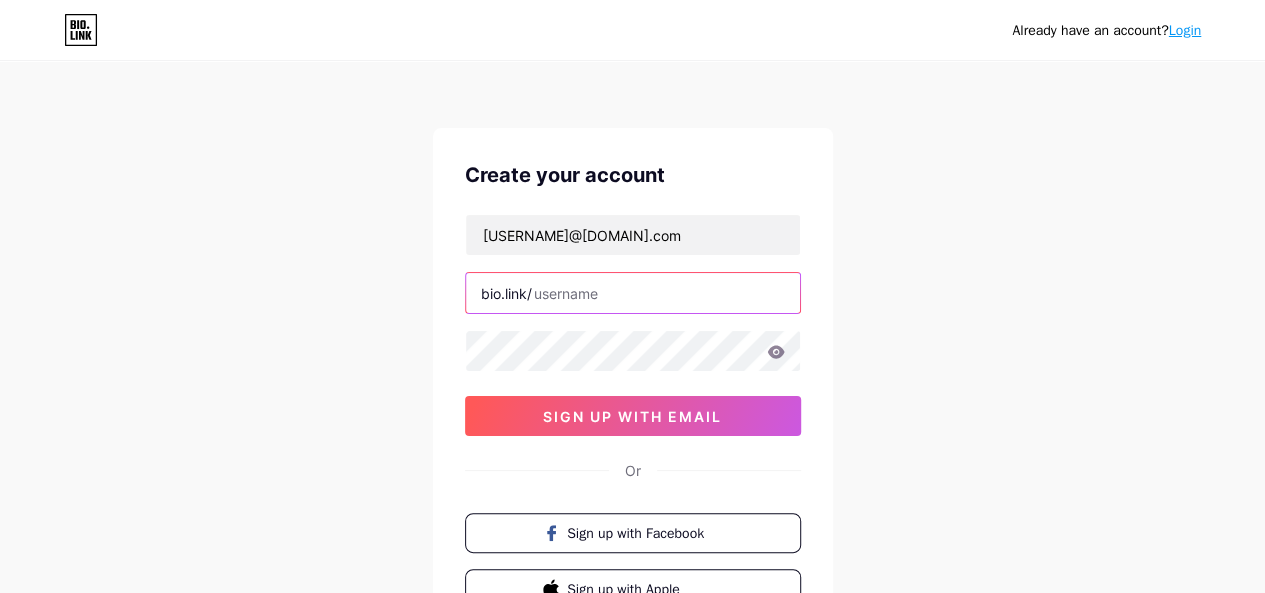 click at bounding box center [633, 293] 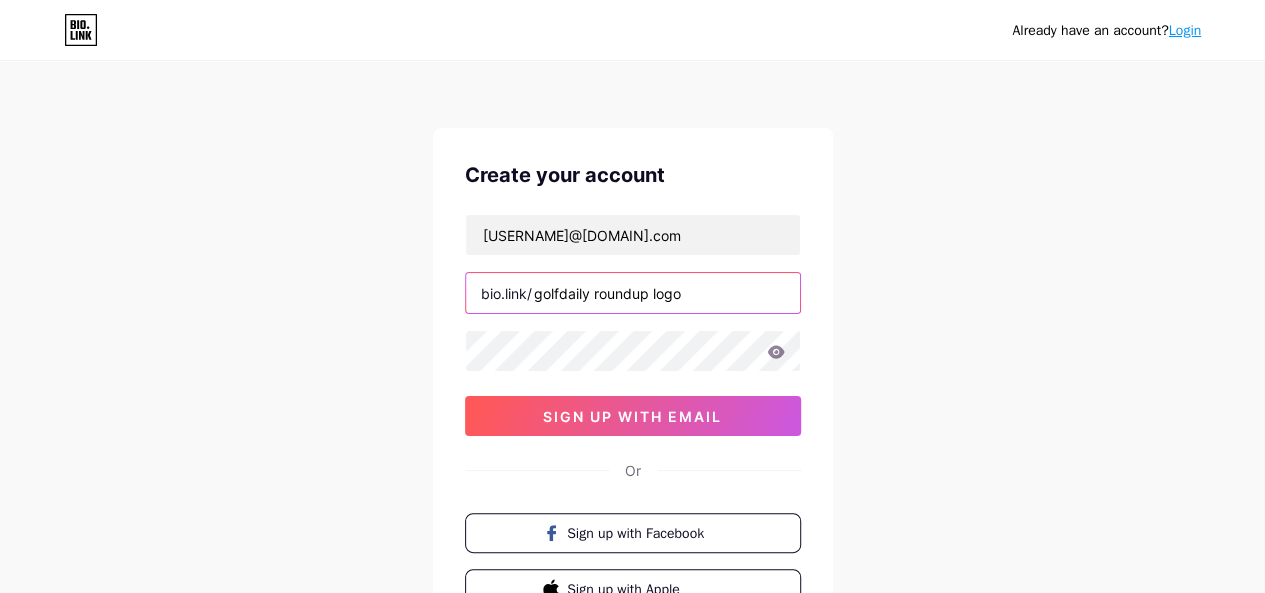 drag, startPoint x: 650, startPoint y: 291, endPoint x: 747, endPoint y: 293, distance: 97.020615 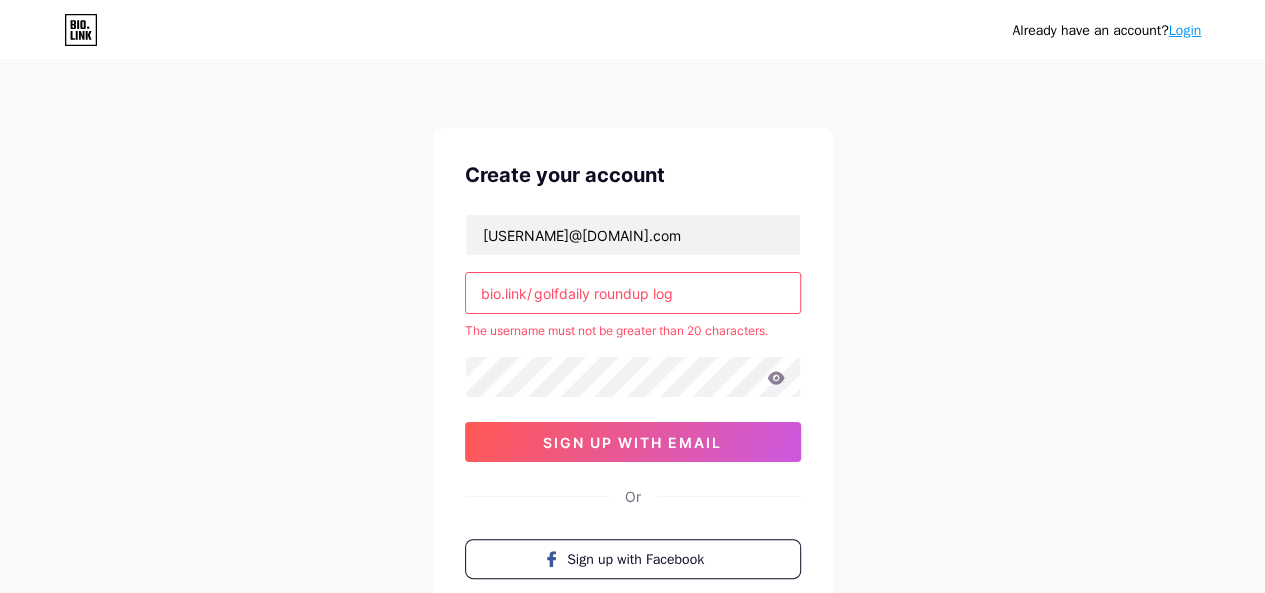 type on "golf daily roundup log" 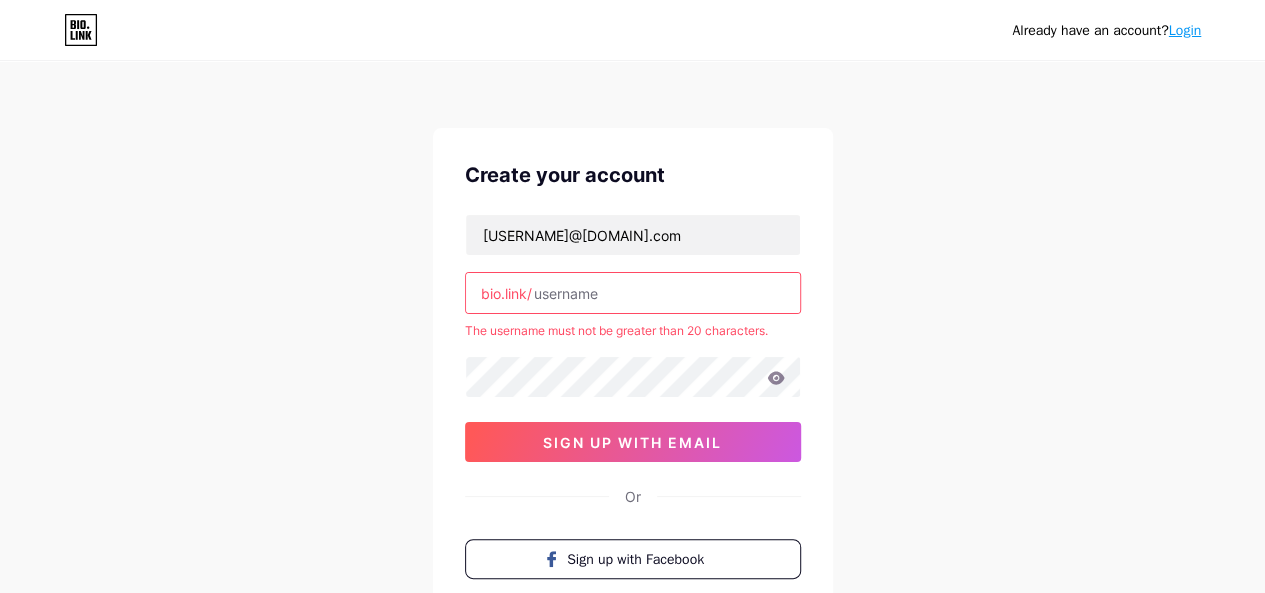 paste on "golfdaily roundup logo" 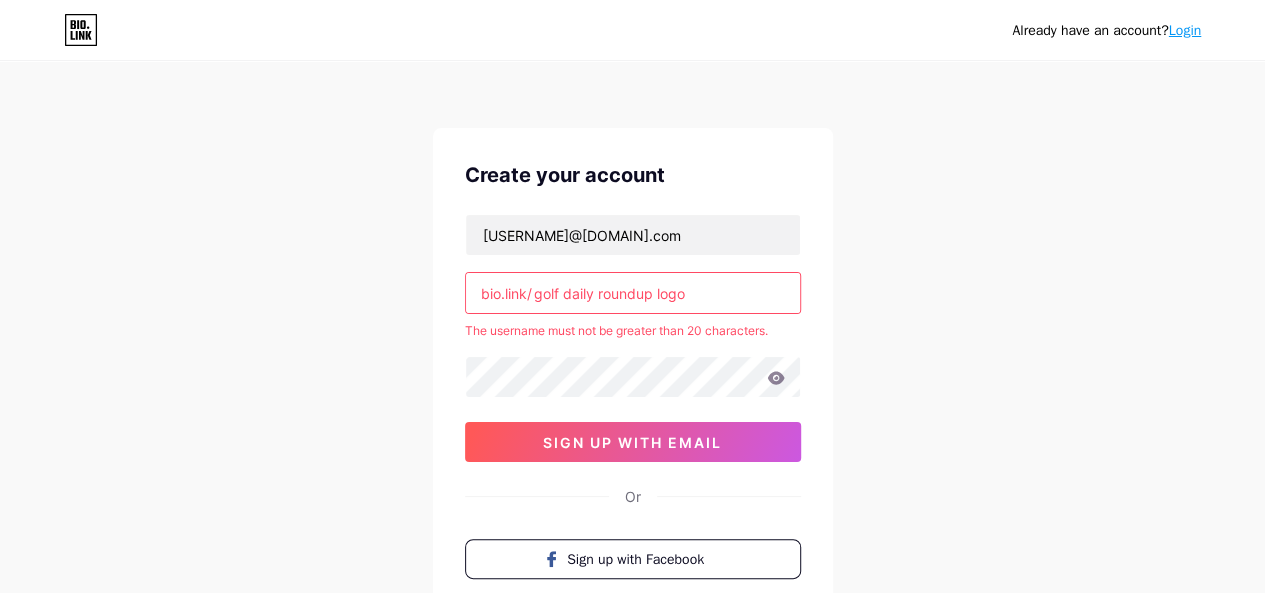 drag, startPoint x: 656, startPoint y: 292, endPoint x: 752, endPoint y: 304, distance: 96.74709 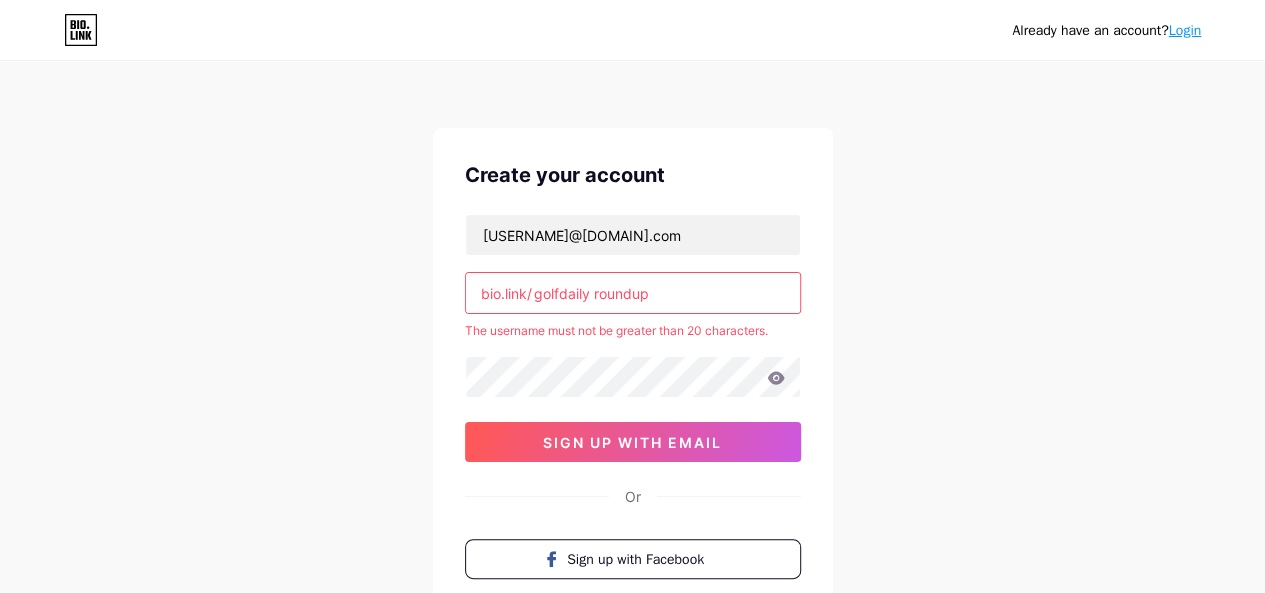 click on "golfdaily roundup" at bounding box center (633, 293) 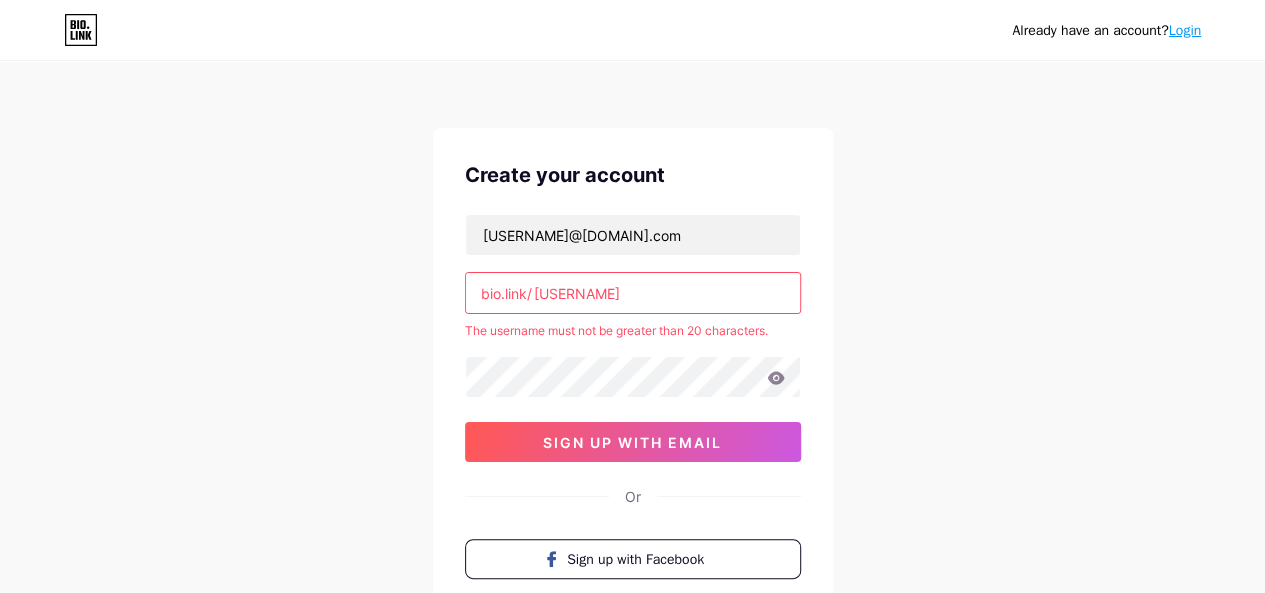 click on "[USERNAME]" at bounding box center [633, 293] 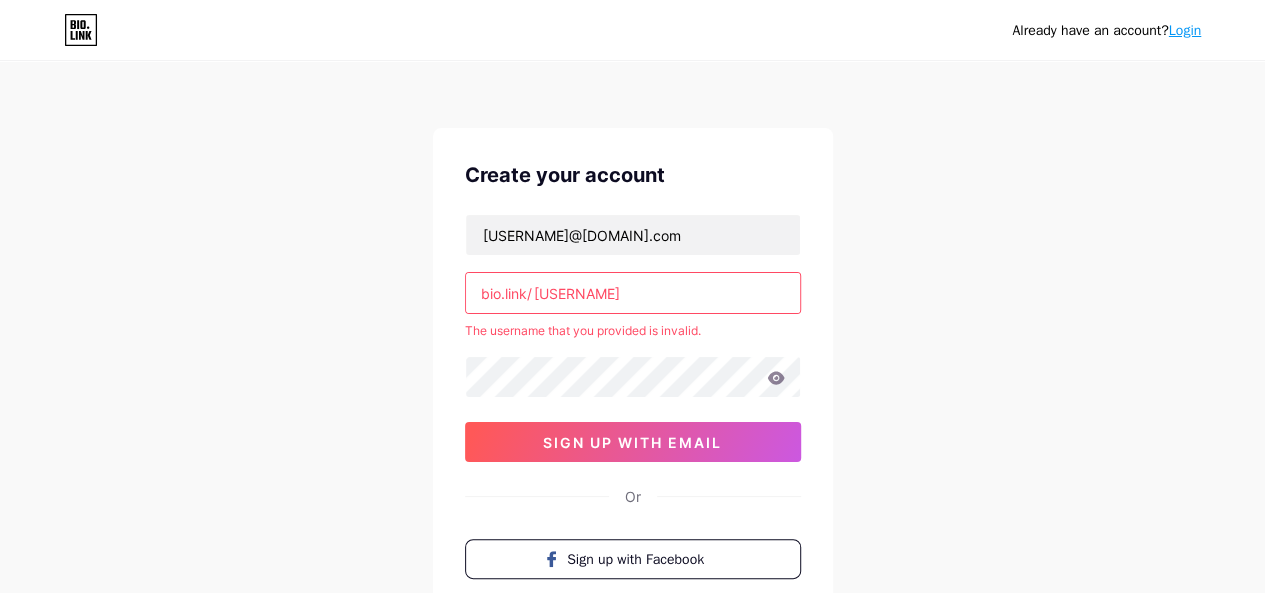 click on "[USERNAME]" at bounding box center [633, 293] 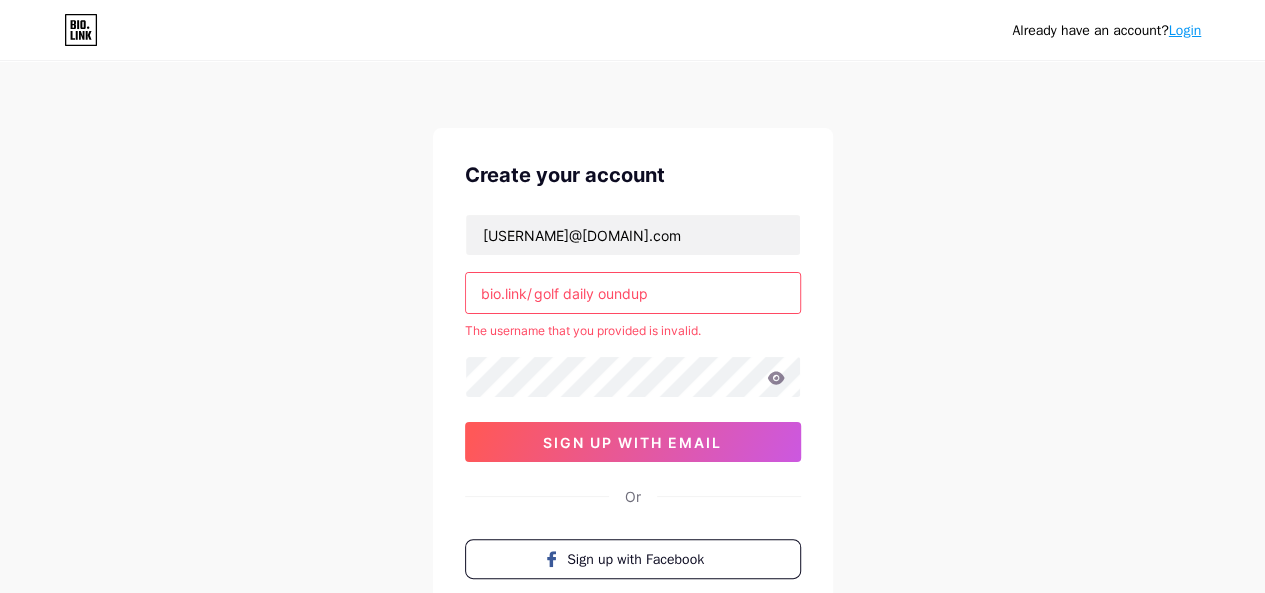 drag, startPoint x: 600, startPoint y: 292, endPoint x: 732, endPoint y: 301, distance: 132.30646 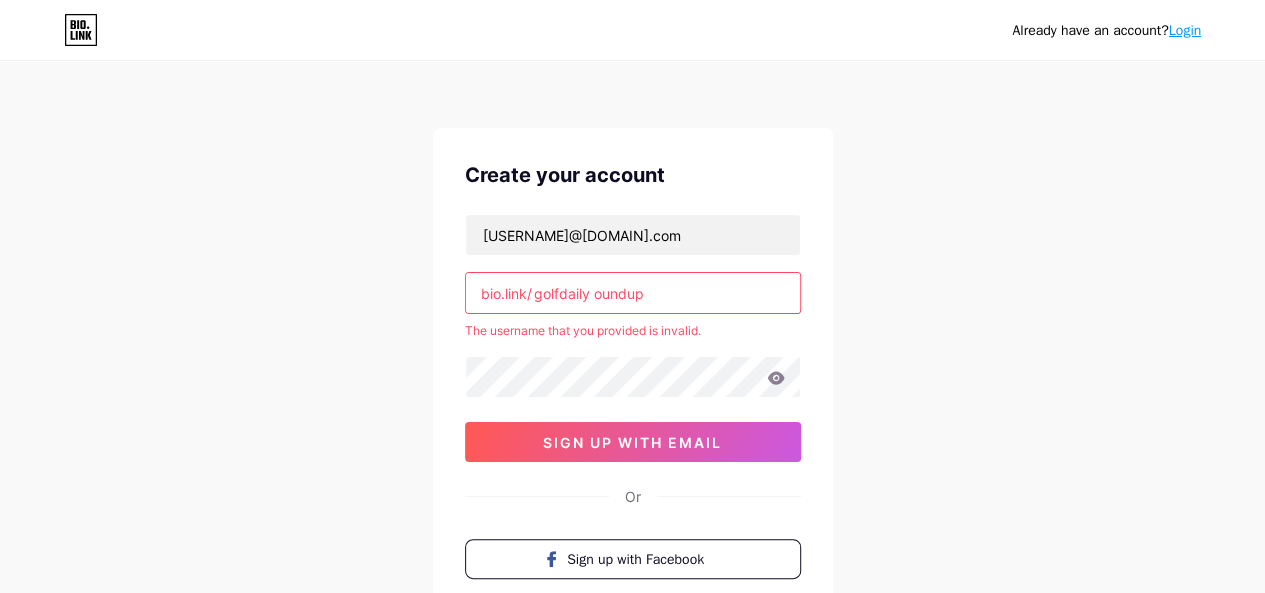 click on "golfdaily oundup" at bounding box center (633, 293) 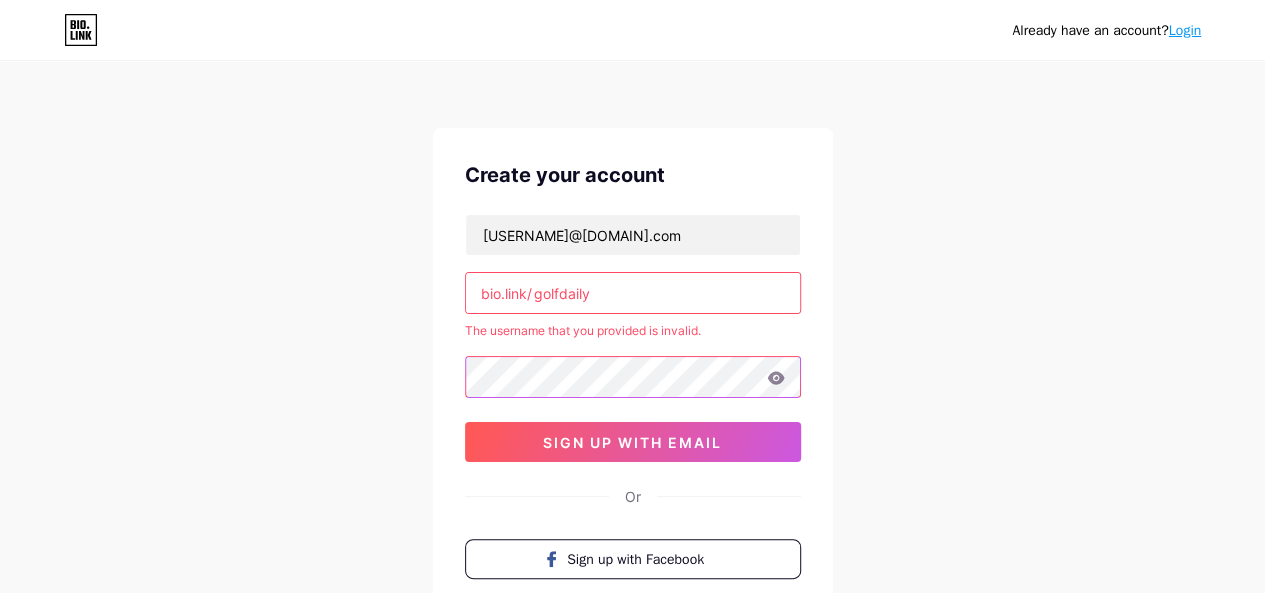 type on "golfdaily" 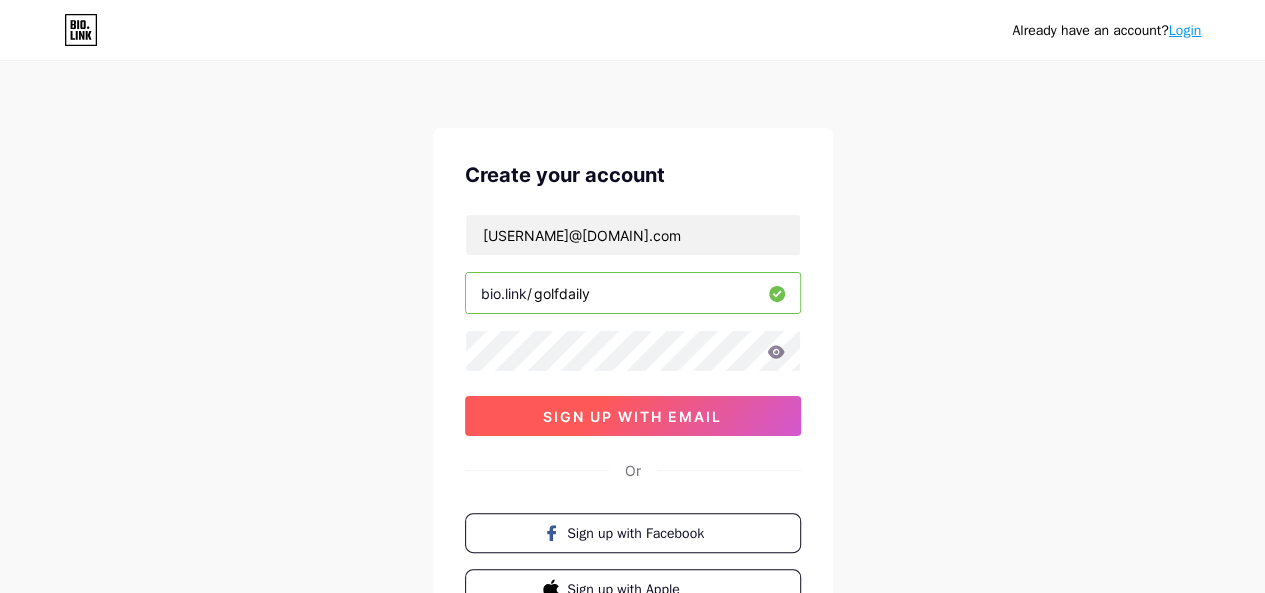 click on "sign up with email" at bounding box center [632, 416] 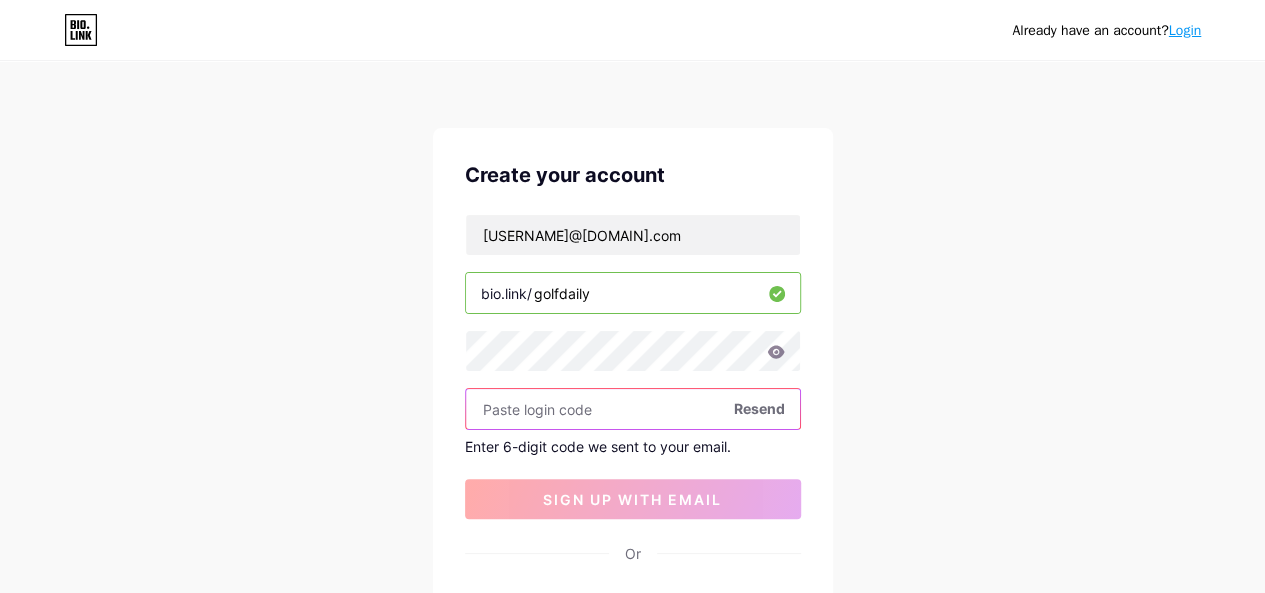 click at bounding box center [633, 409] 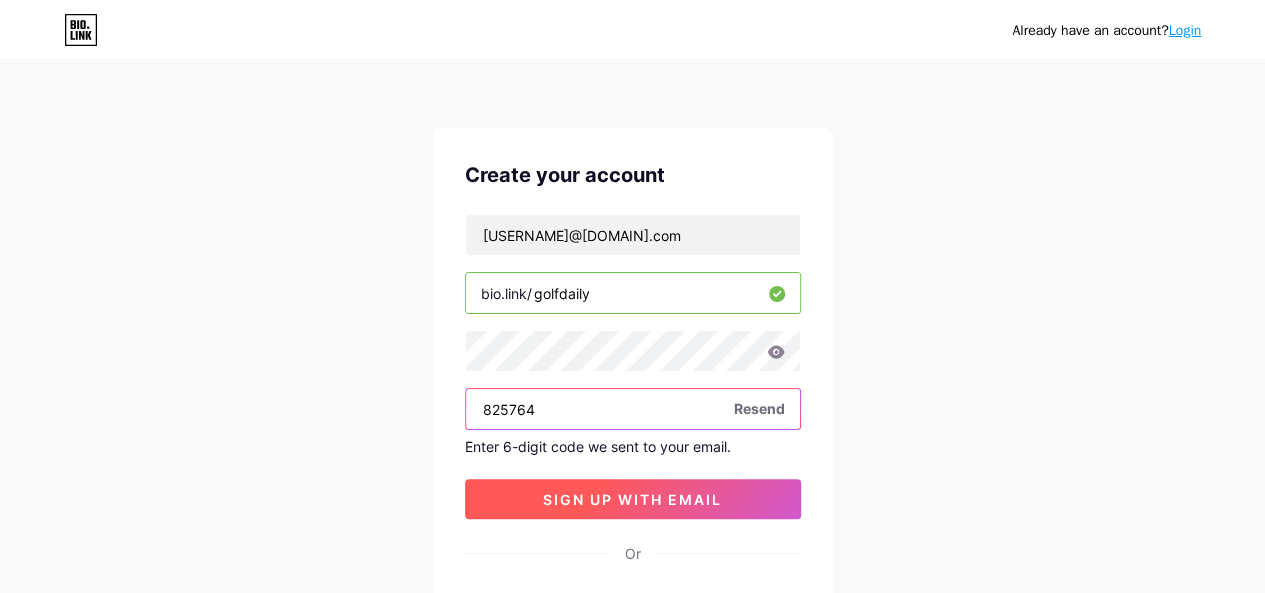 type on "825764" 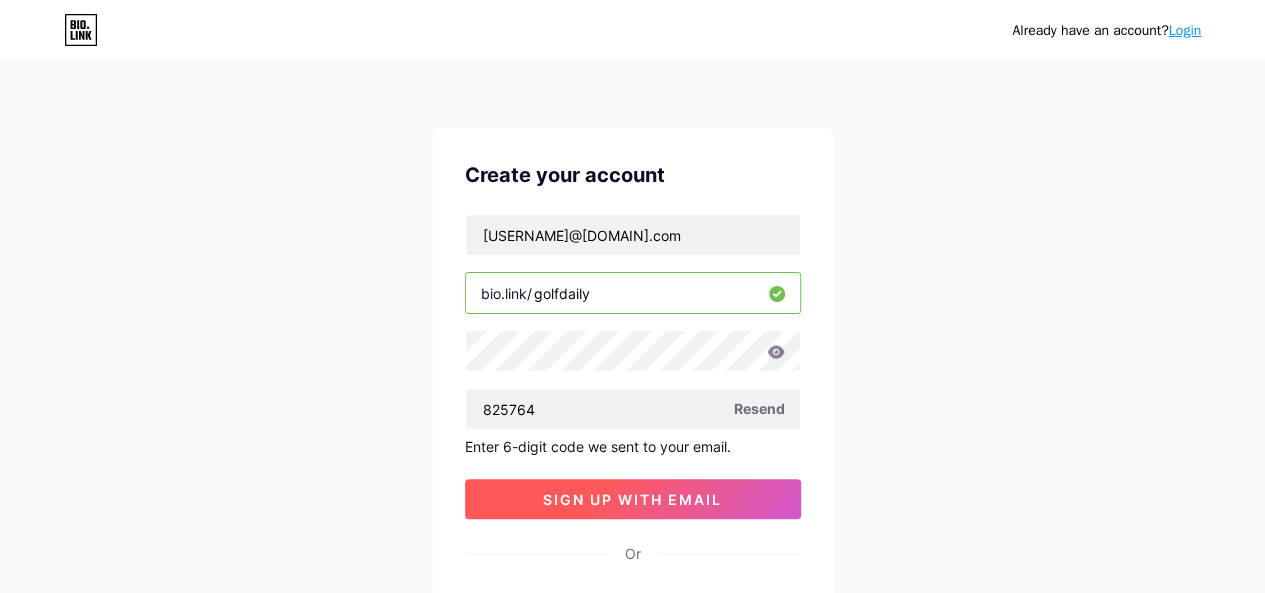 click on "sign up with email" at bounding box center (632, 499) 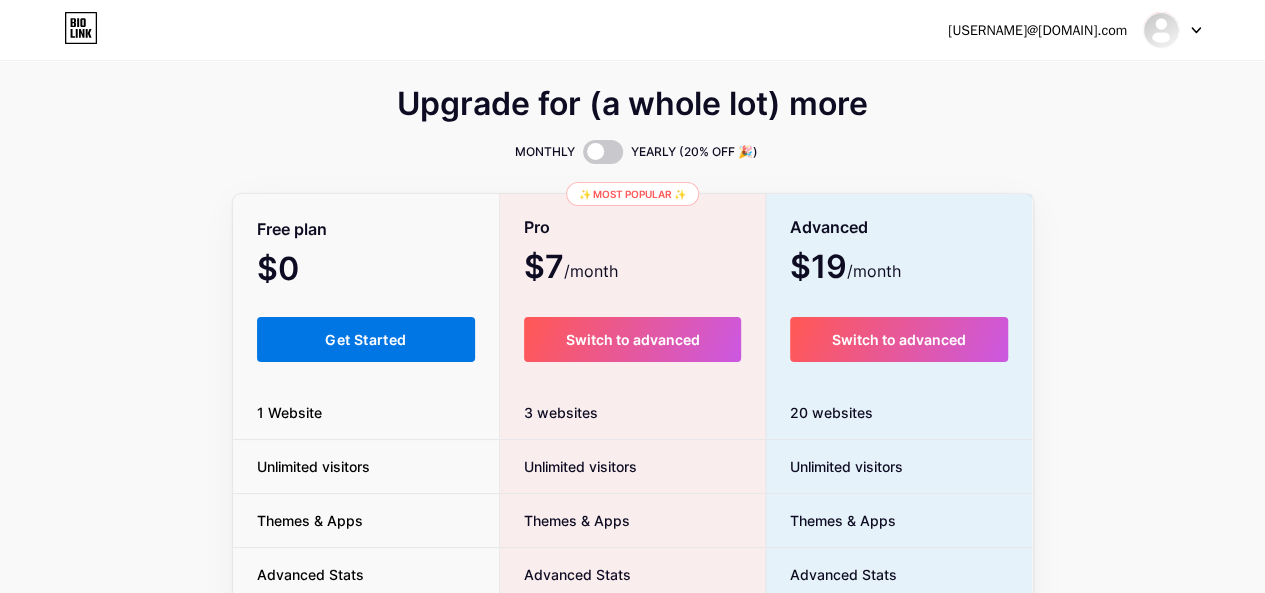 click on "Get Started" at bounding box center [365, 339] 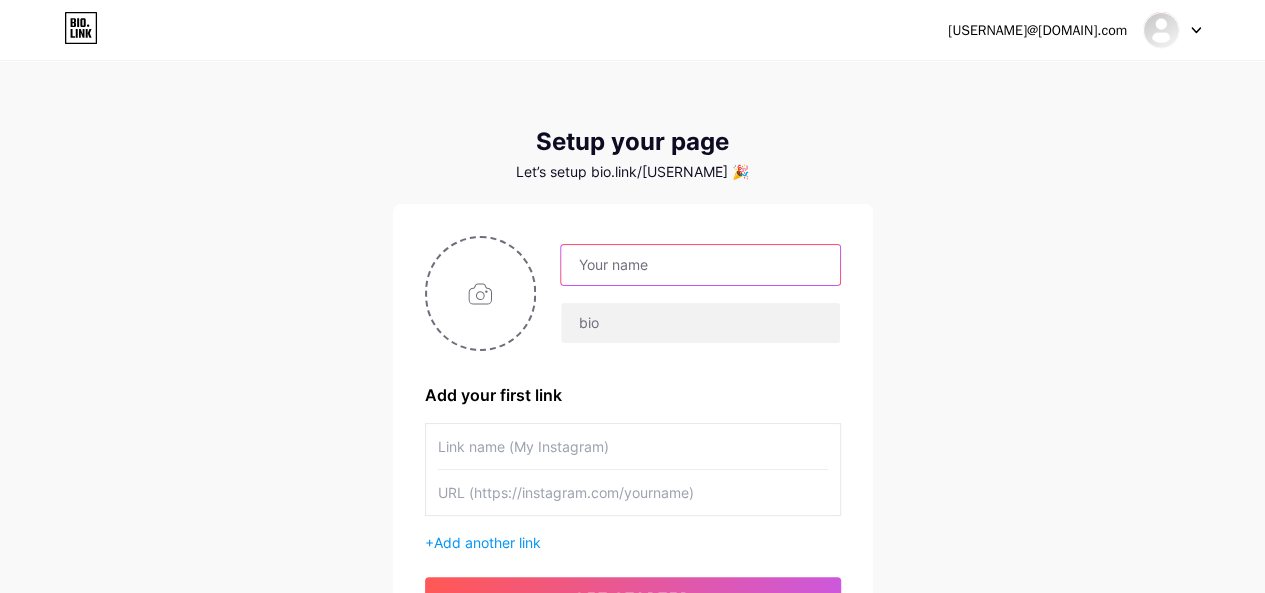 click at bounding box center [700, 265] 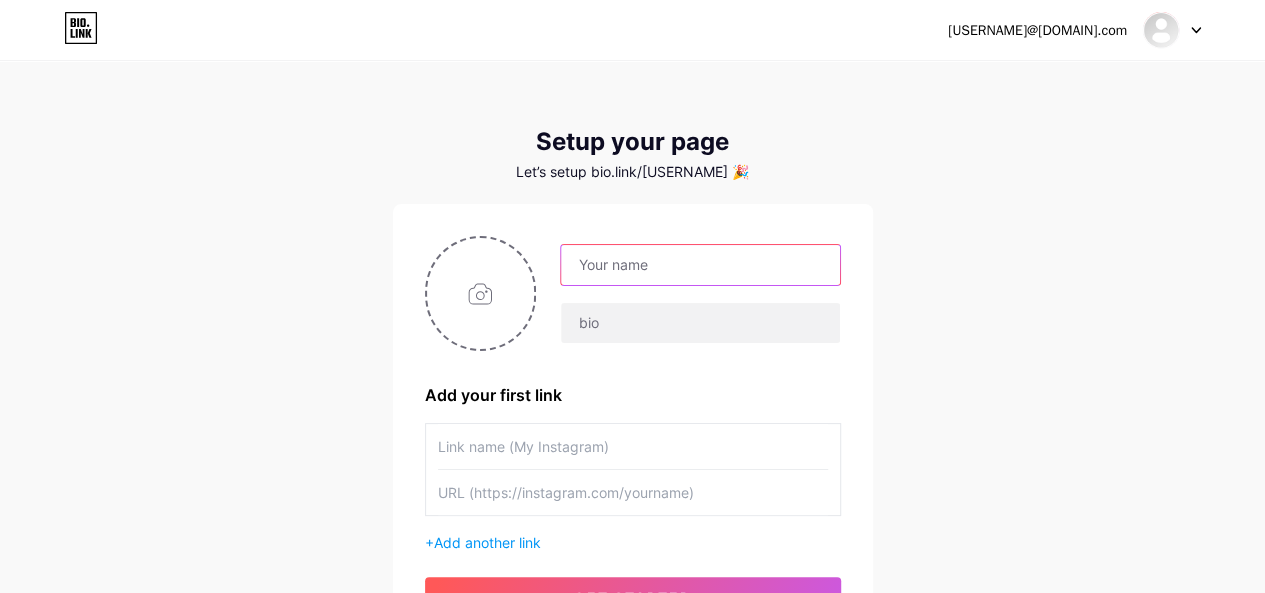 click at bounding box center [700, 265] 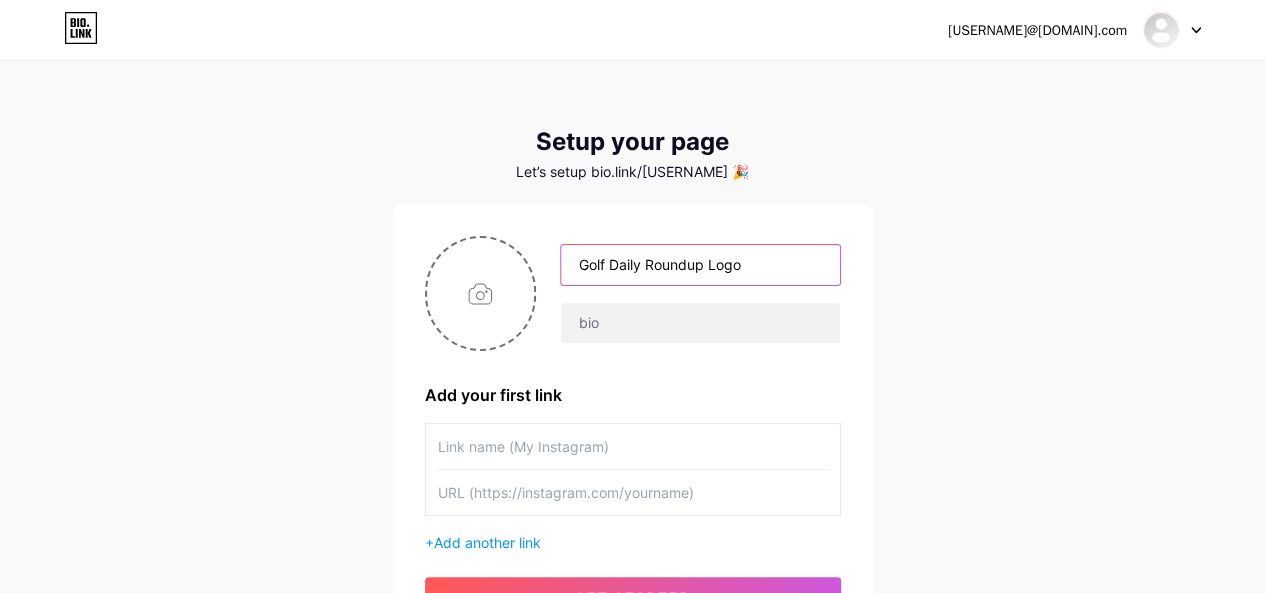 drag, startPoint x: 710, startPoint y: 267, endPoint x: 815, endPoint y: 275, distance: 105.30432 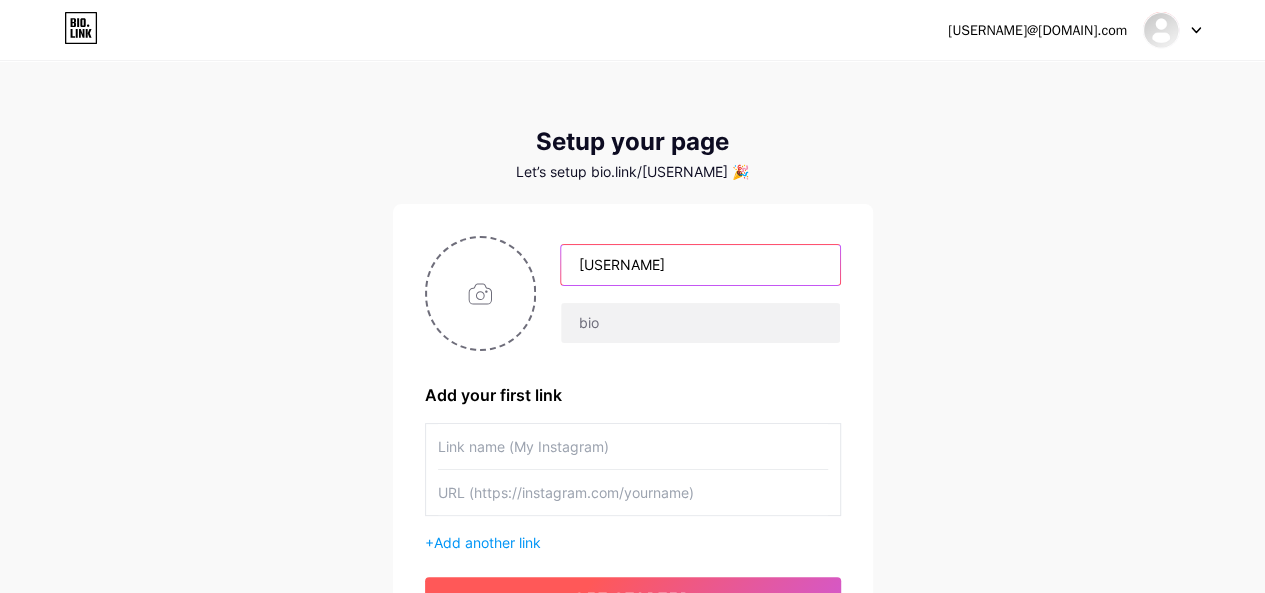 type on "[USERNAME]" 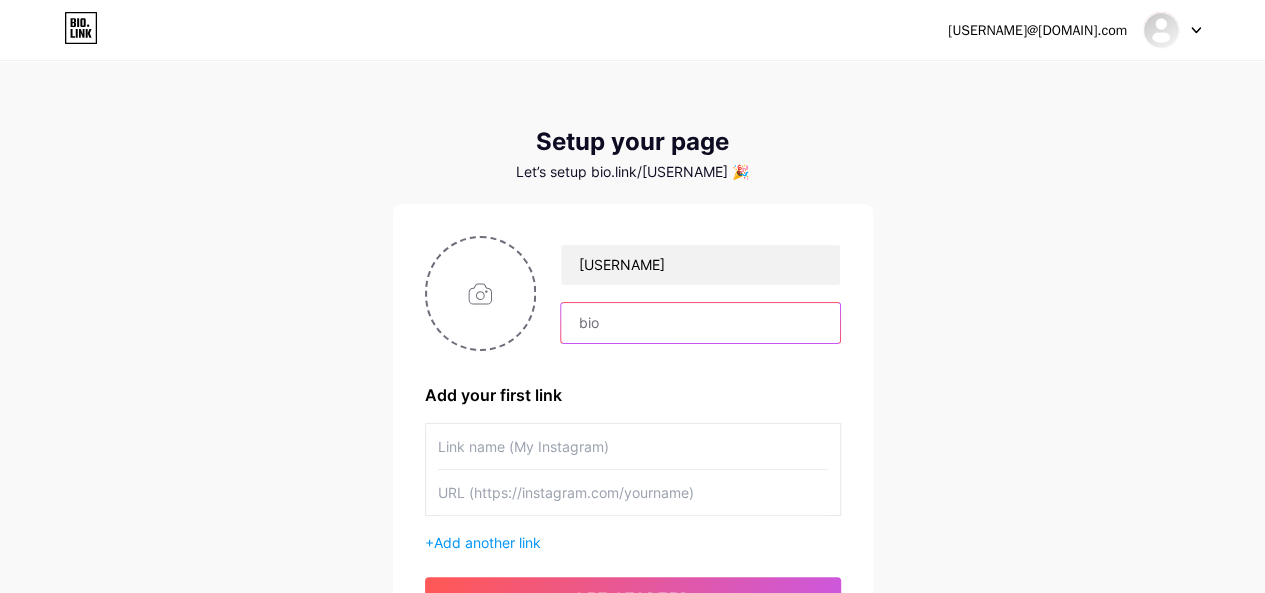 click at bounding box center [700, 323] 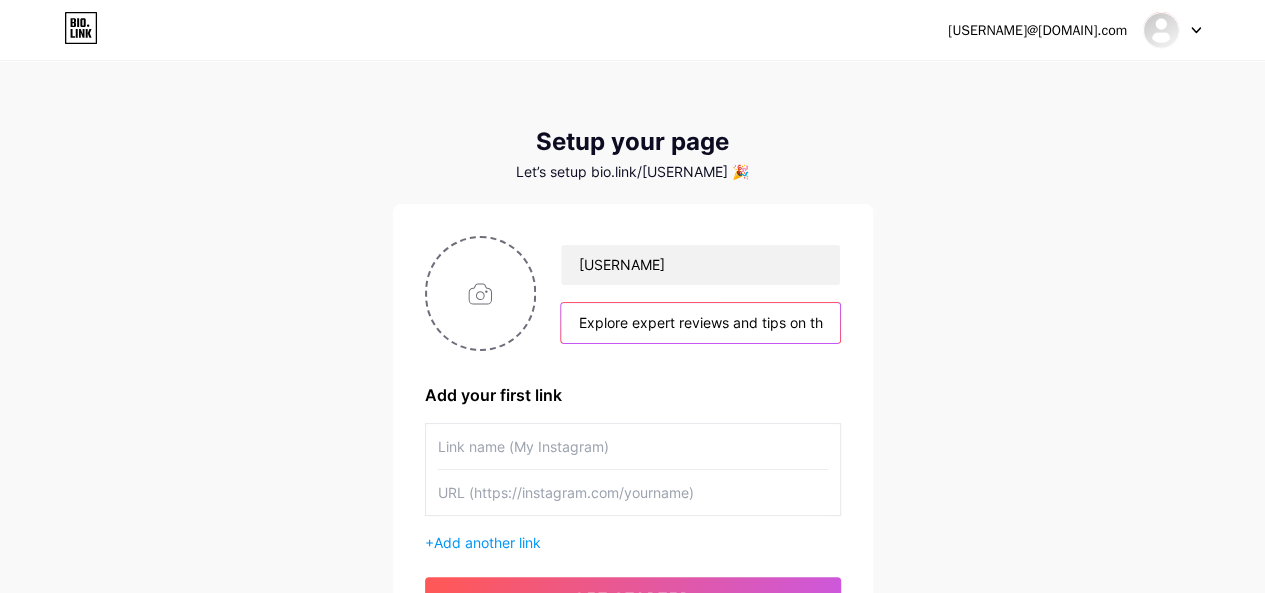 scroll, scrollTop: 0, scrollLeft: 501, axis: horizontal 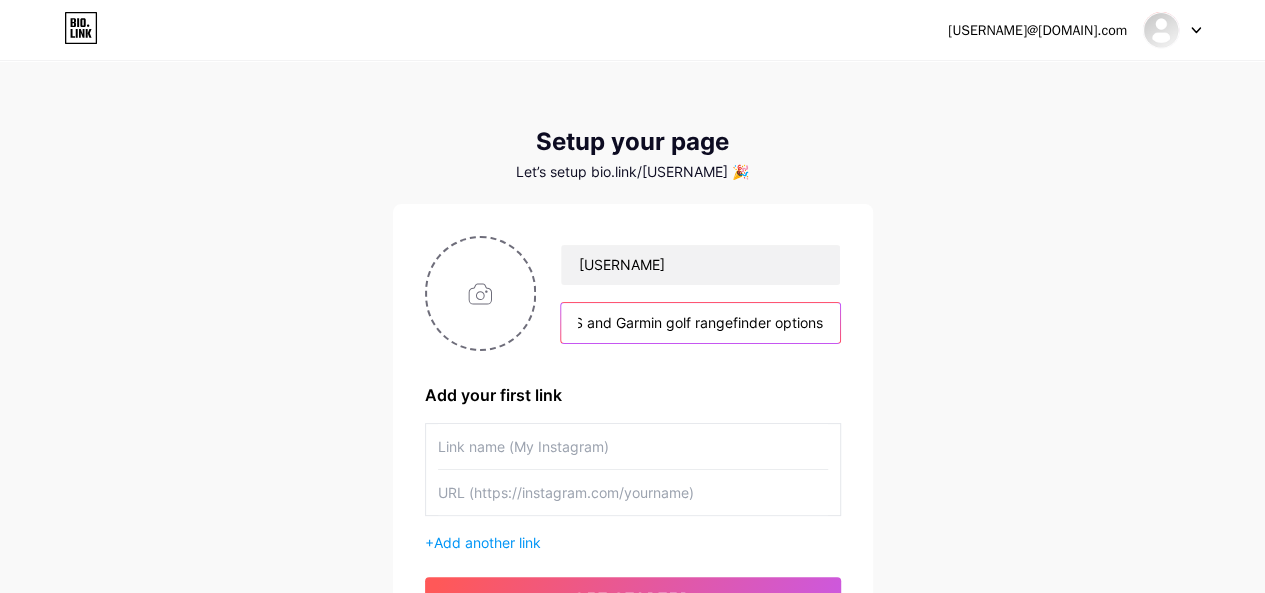 type on "Explore expert reviews and tips on the best golf rangefinders, including GPS and Garmin golf rangefinder options" 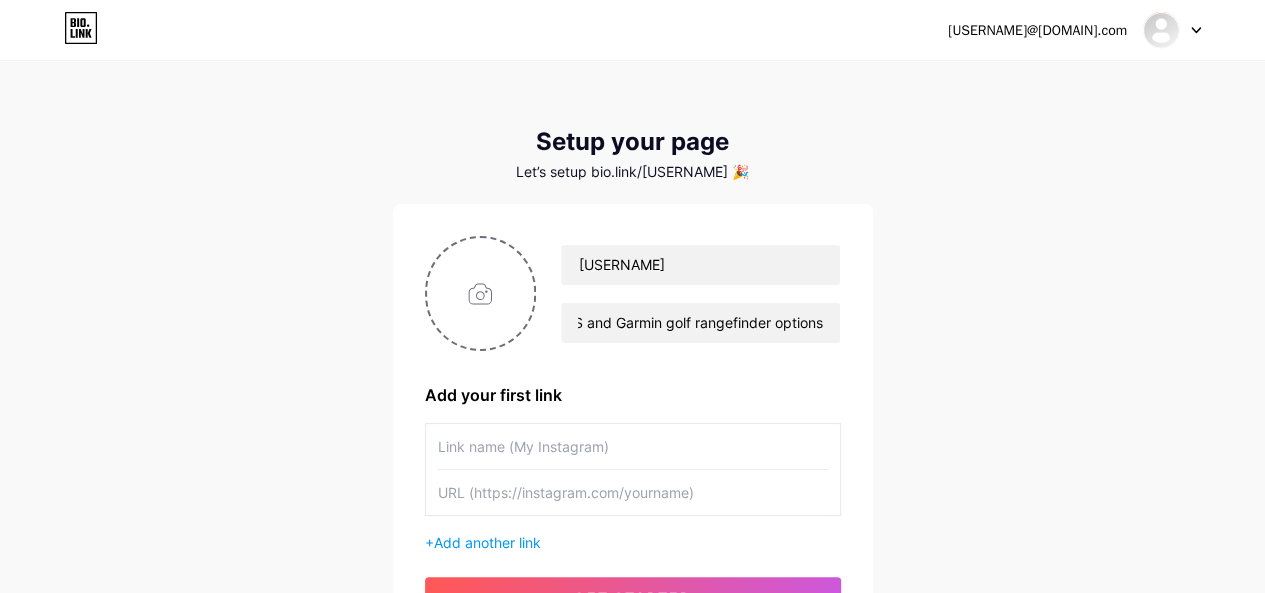 scroll, scrollTop: 0, scrollLeft: 0, axis: both 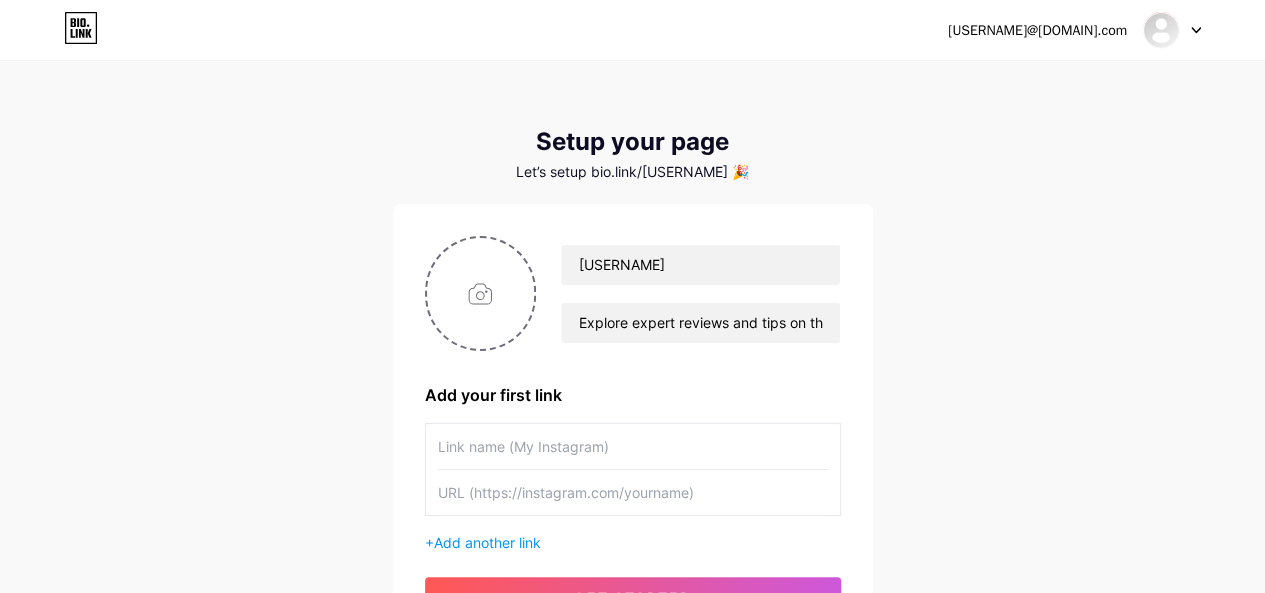 click at bounding box center (633, 446) 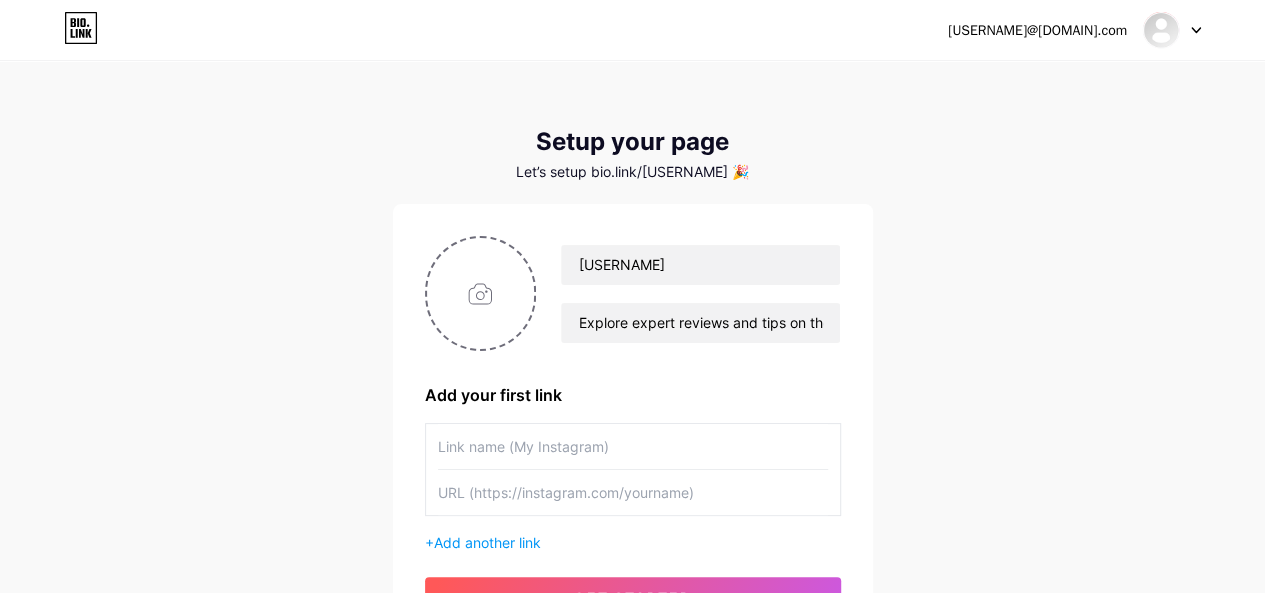 click on "[USERNAME]     Explore expert reviews and tips on the best golf rangefinders, including GPS and Garmin golf rangefinder options     Add your first link
+  Add another link     get started" at bounding box center (633, 426) 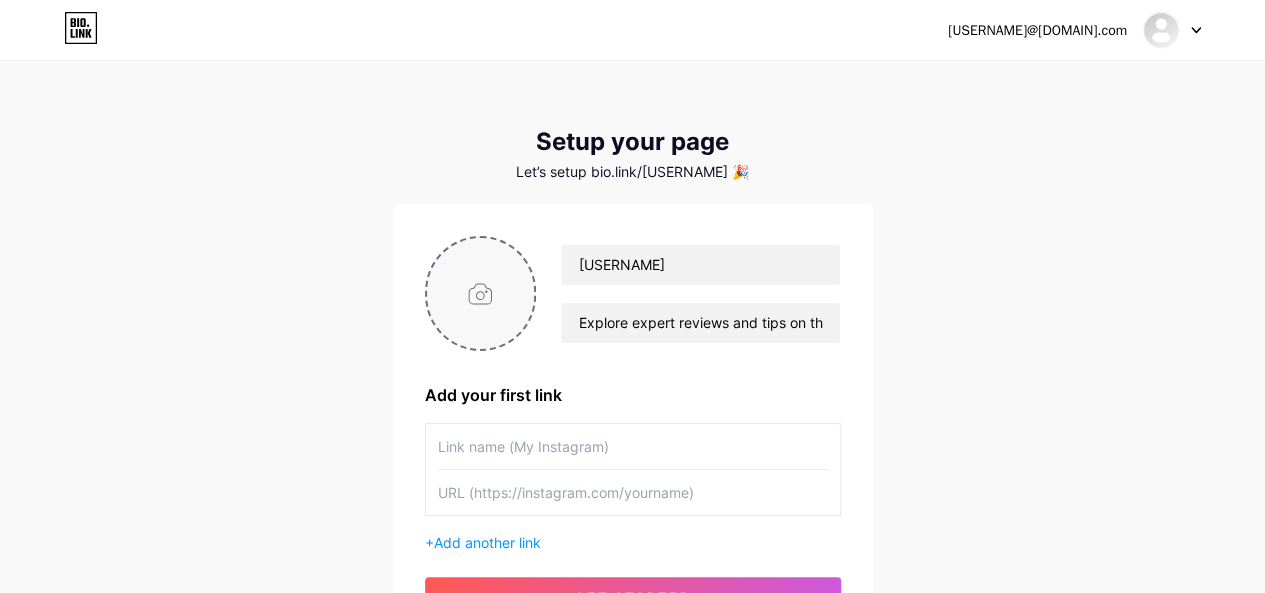 click at bounding box center [481, 293] 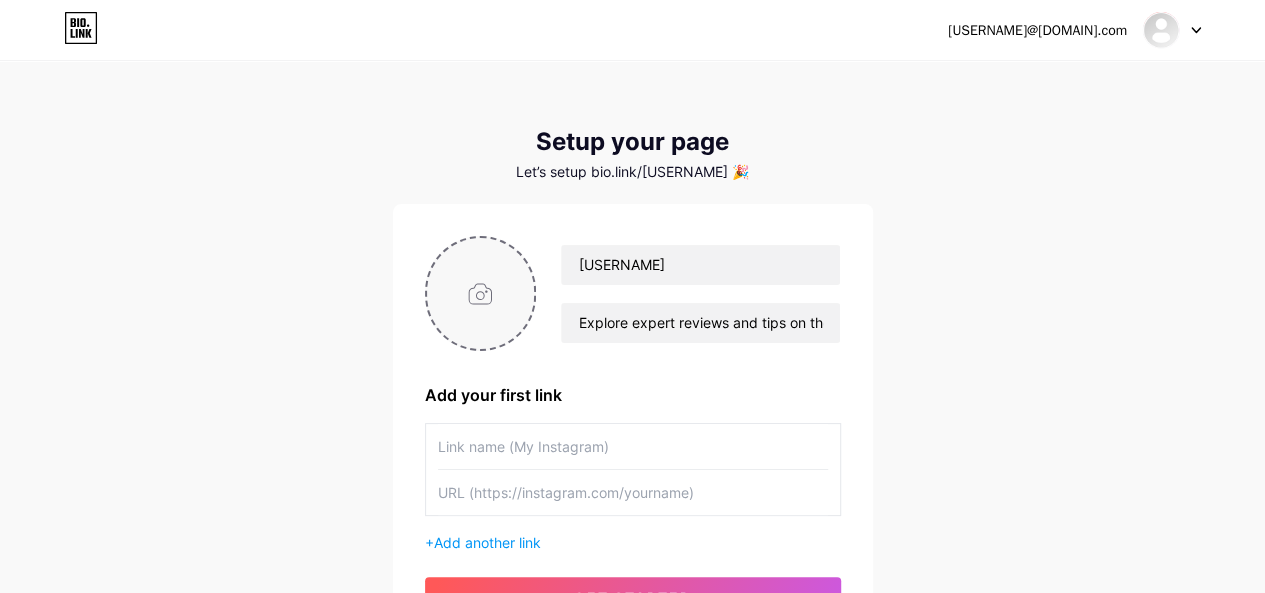 type on "C:\fakepath\Untitled design (13).png" 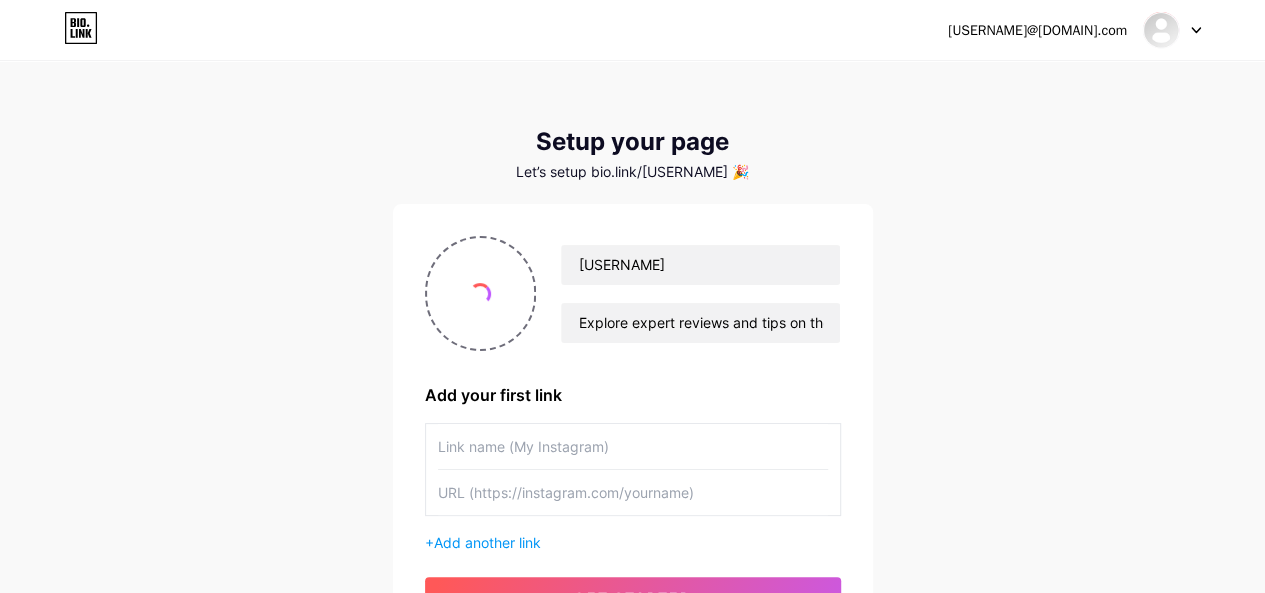 click at bounding box center [633, 446] 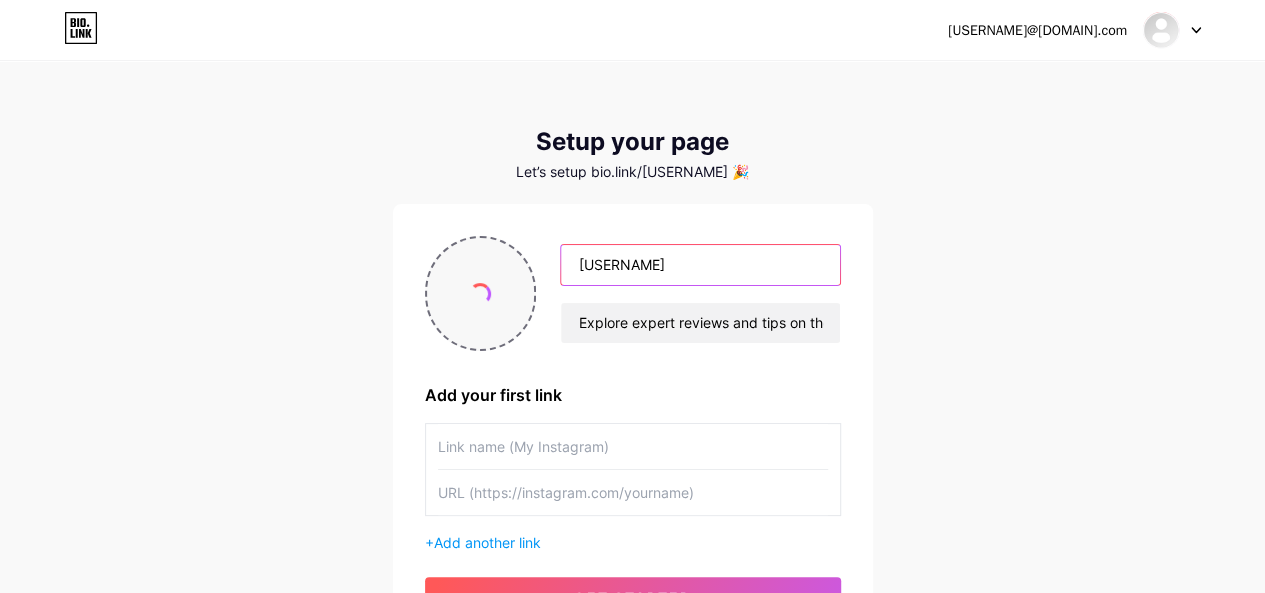 drag, startPoint x: 716, startPoint y: 264, endPoint x: 495, endPoint y: 244, distance: 221.90314 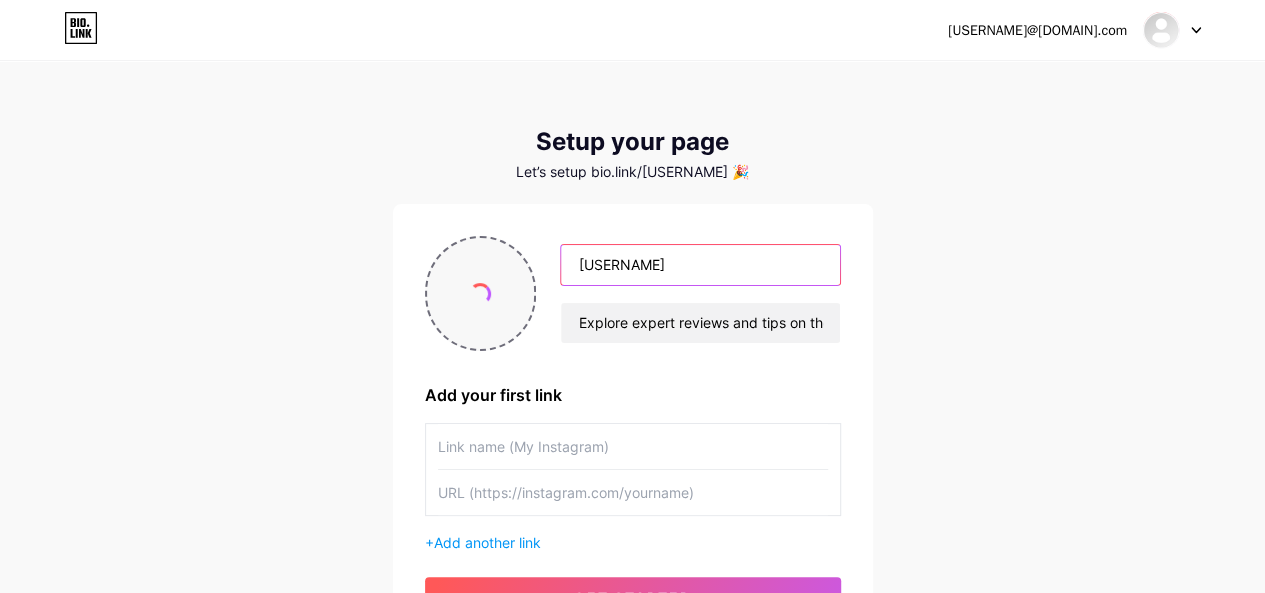 click on "[USERNAME]     Explore expert reviews and tips on the best golf rangefinders, including GPS and Garmin golf rangefinder options     Add your first link
+  Add another link     get started" at bounding box center (633, 293) 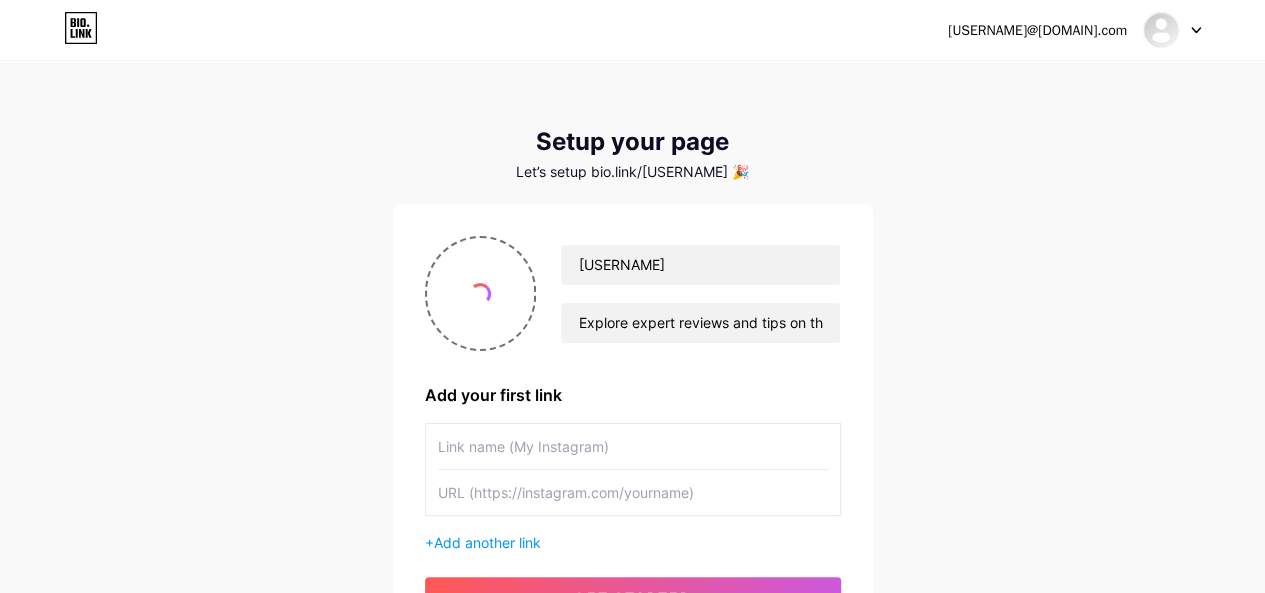 click at bounding box center (633, 446) 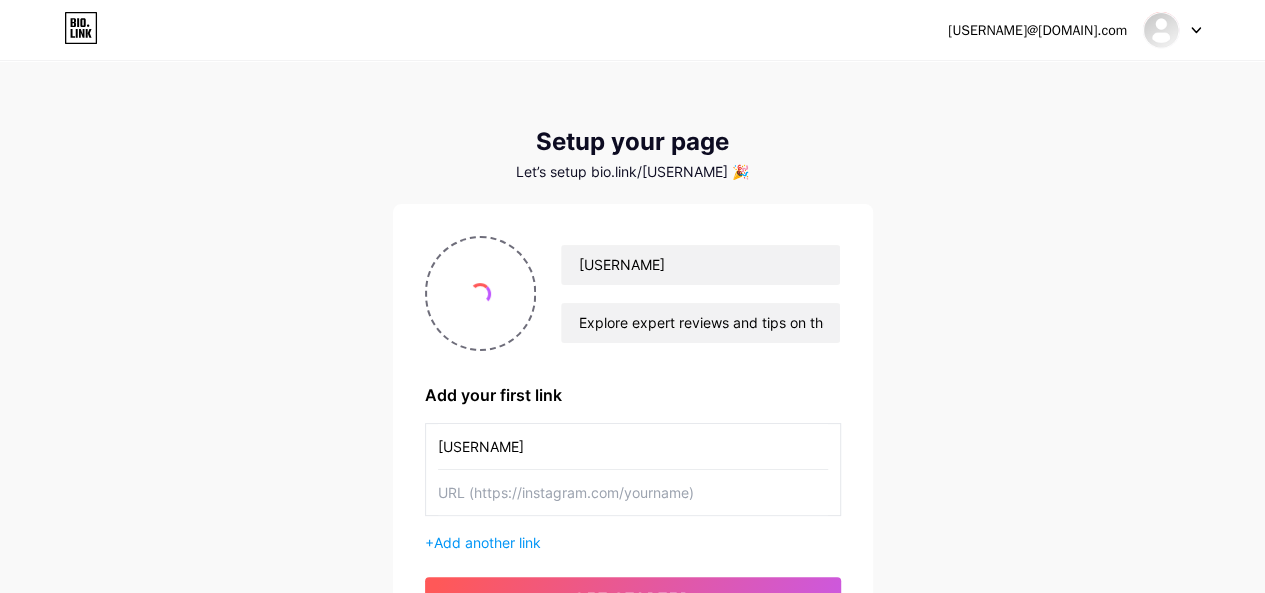 type on "[USERNAME]" 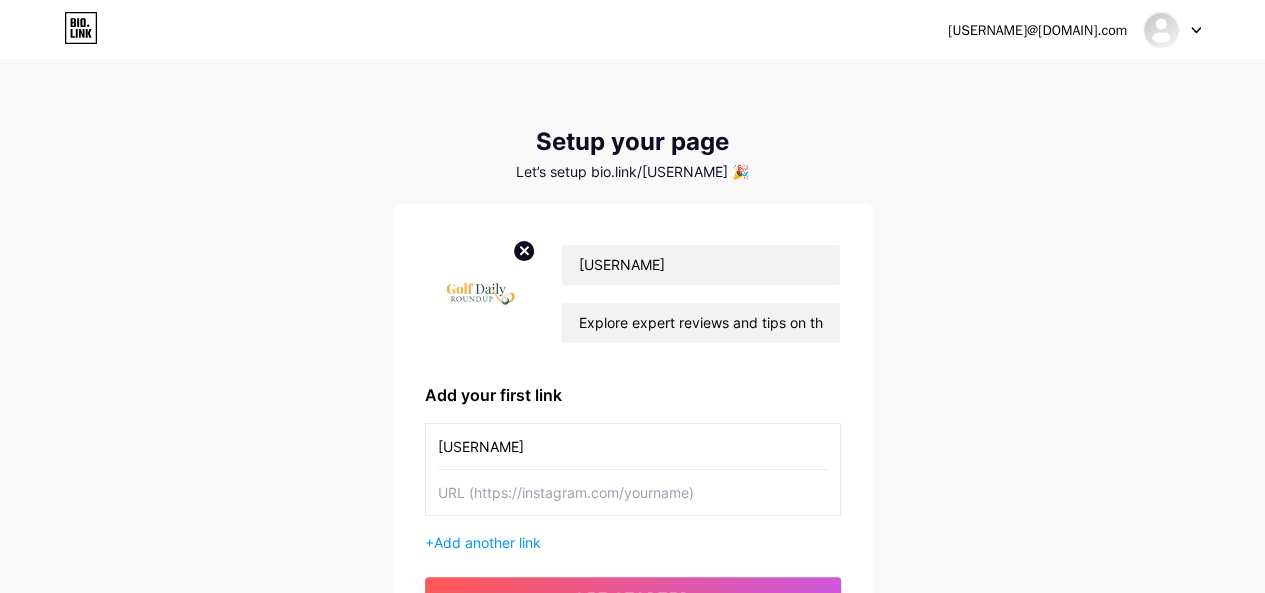 click at bounding box center [633, 492] 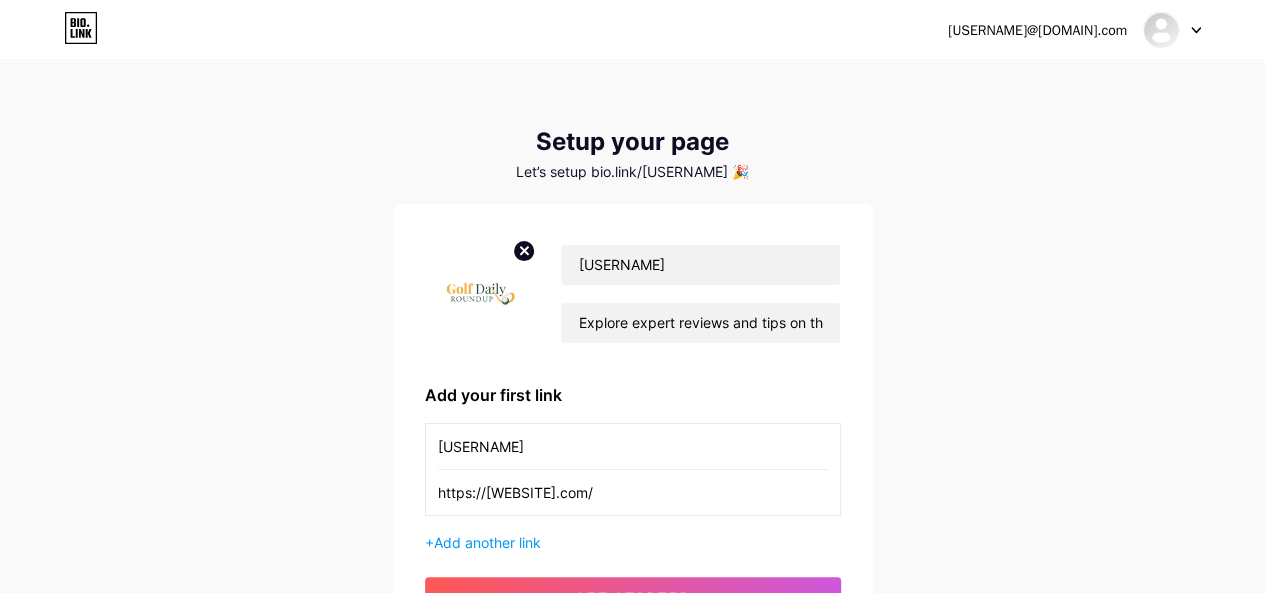 scroll, scrollTop: 100, scrollLeft: 0, axis: vertical 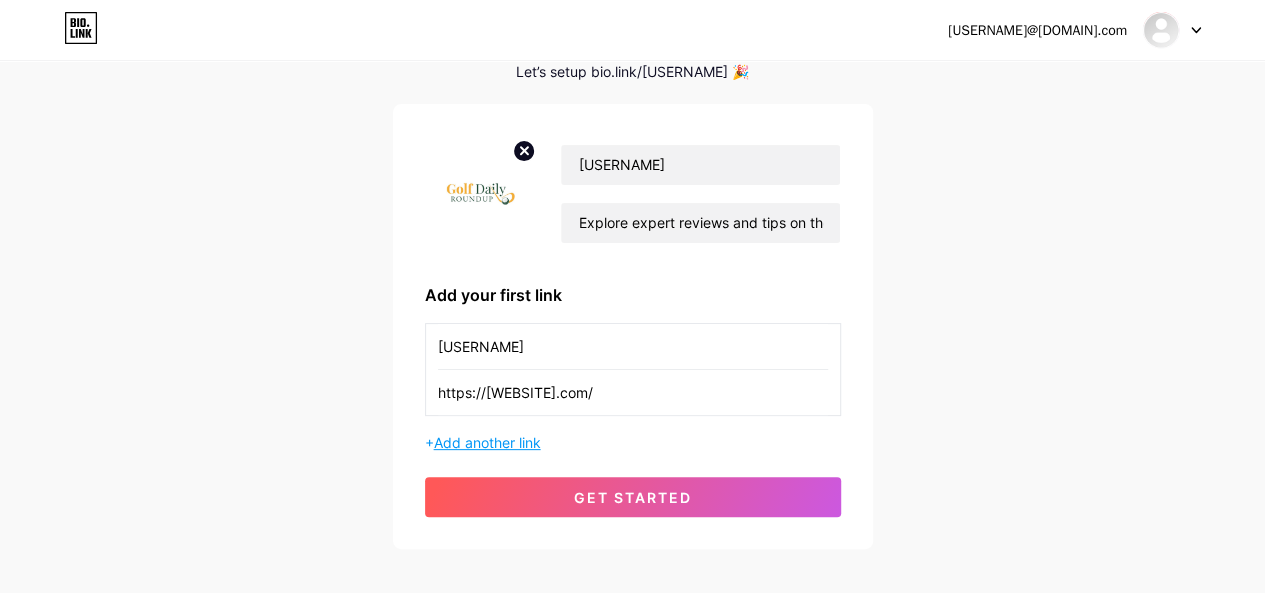 type on "https://[WEBSITE].com/" 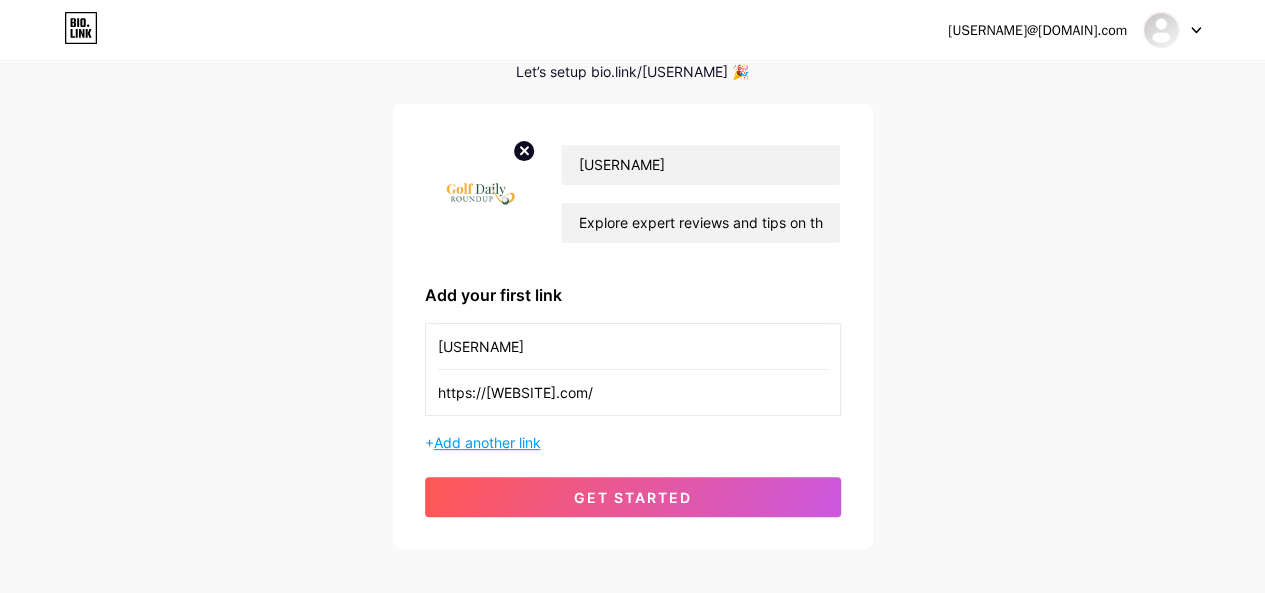 click on "Add another link" at bounding box center [487, 442] 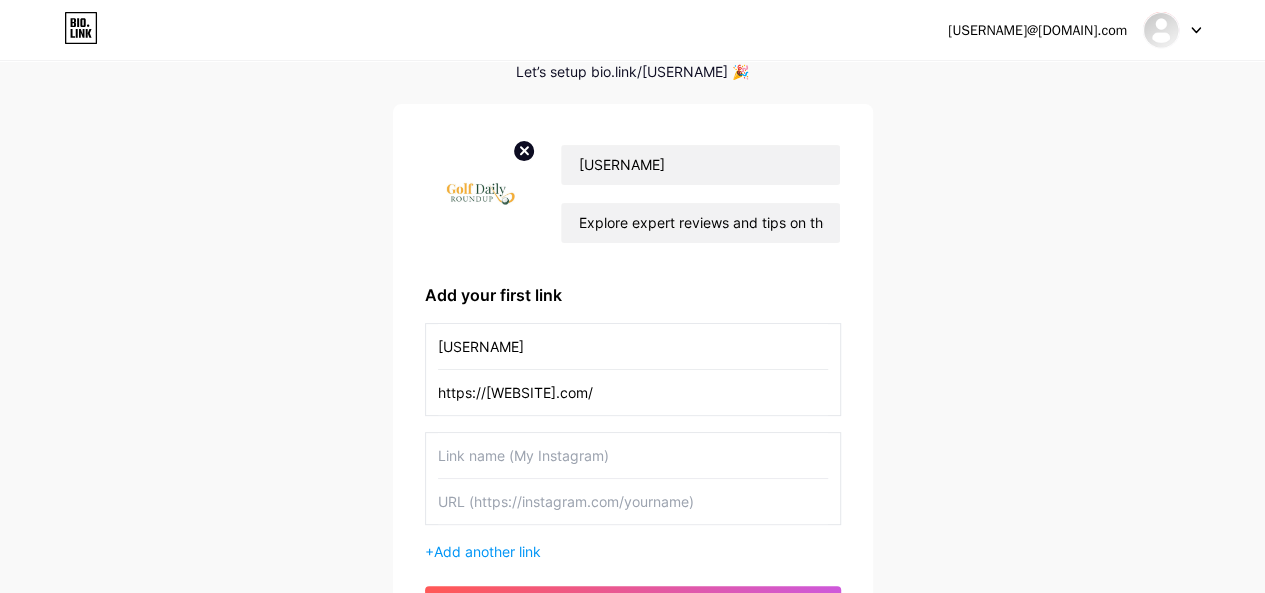 click at bounding box center [633, 455] 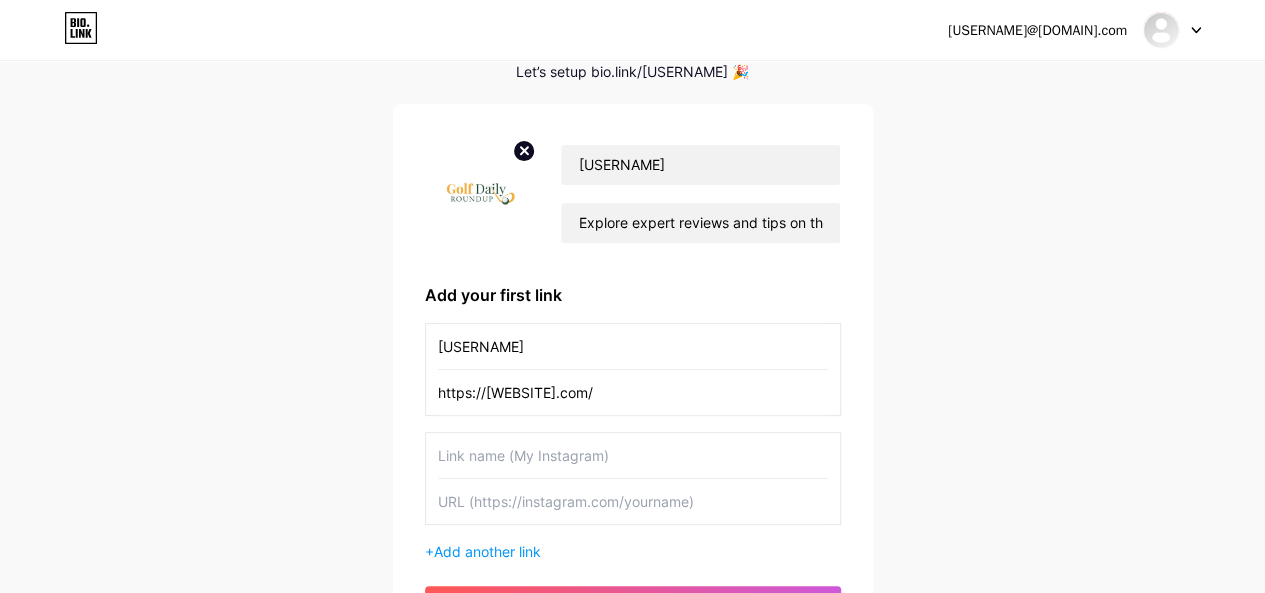 click at bounding box center (633, 501) 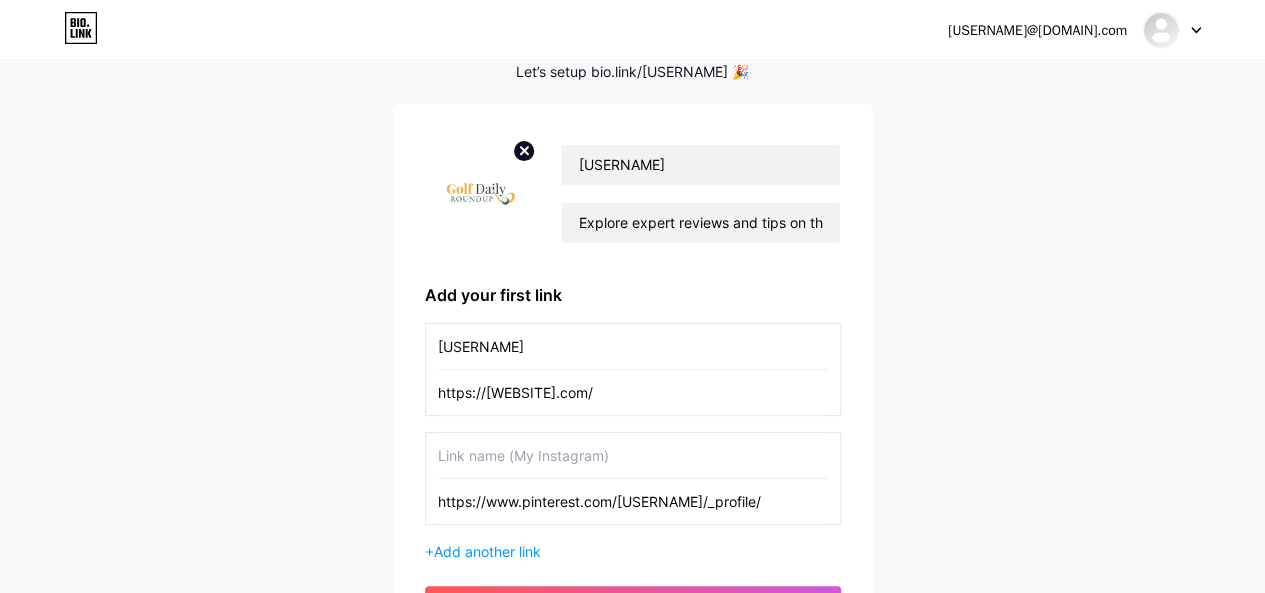 drag, startPoint x: 522, startPoint y: 504, endPoint x: 580, endPoint y: 501, distance: 58.077534 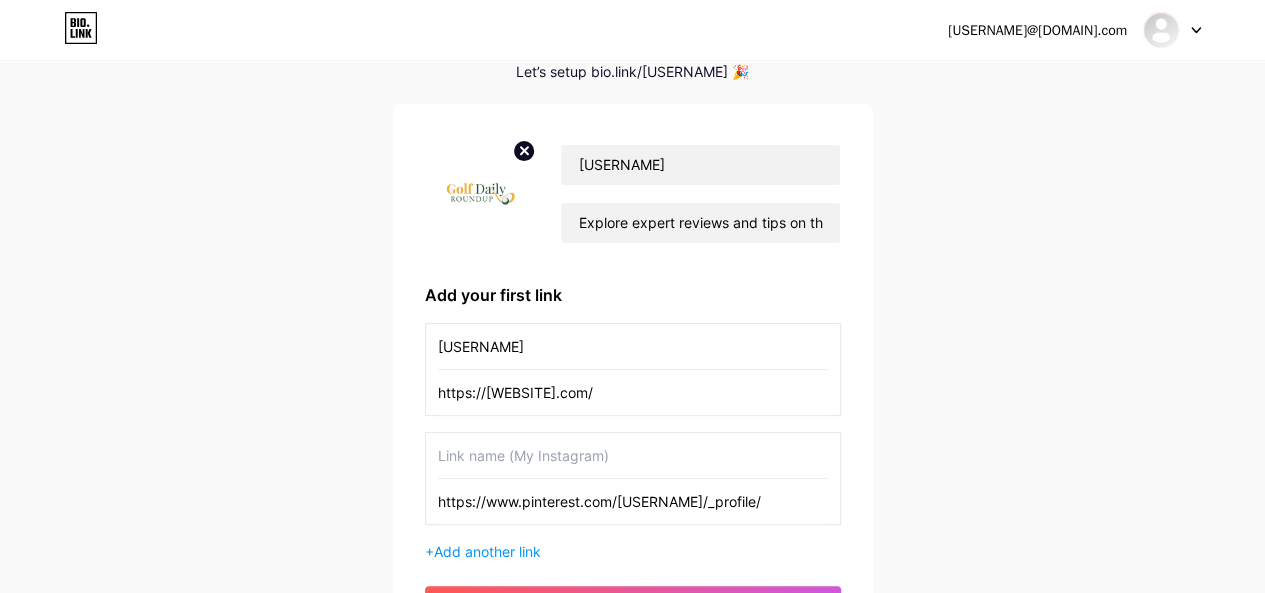 click on "https://www.pinterest.com/[USERNAME]/_profile/" at bounding box center (633, 501) 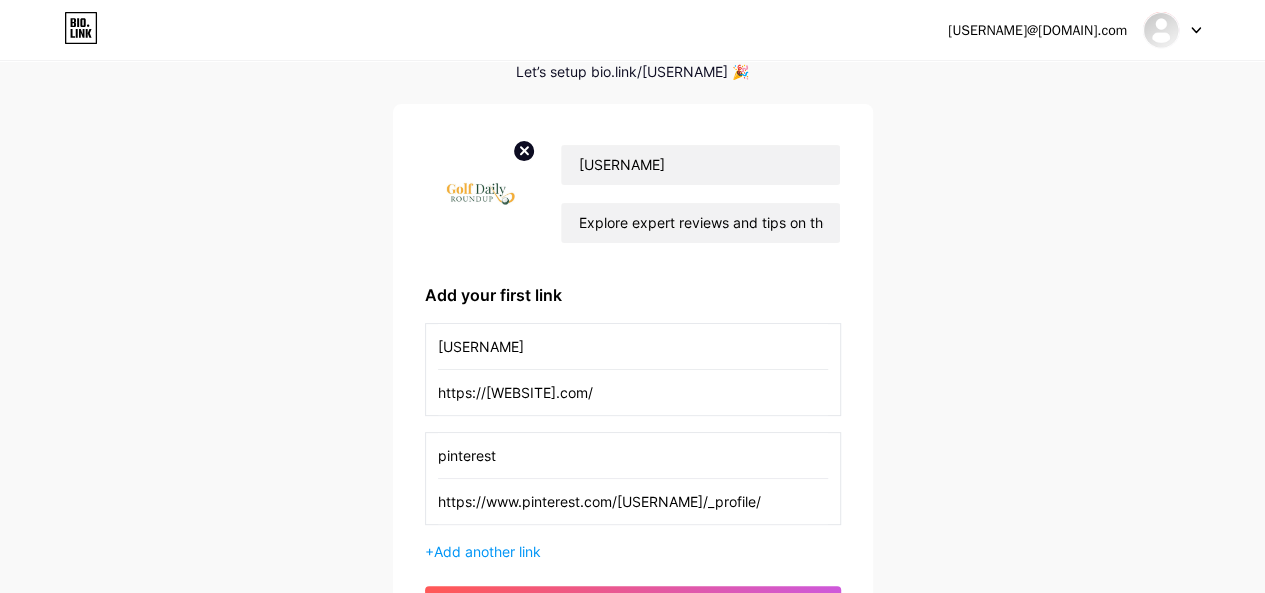 drag, startPoint x: 442, startPoint y: 457, endPoint x: 467, endPoint y: 527, distance: 74.330345 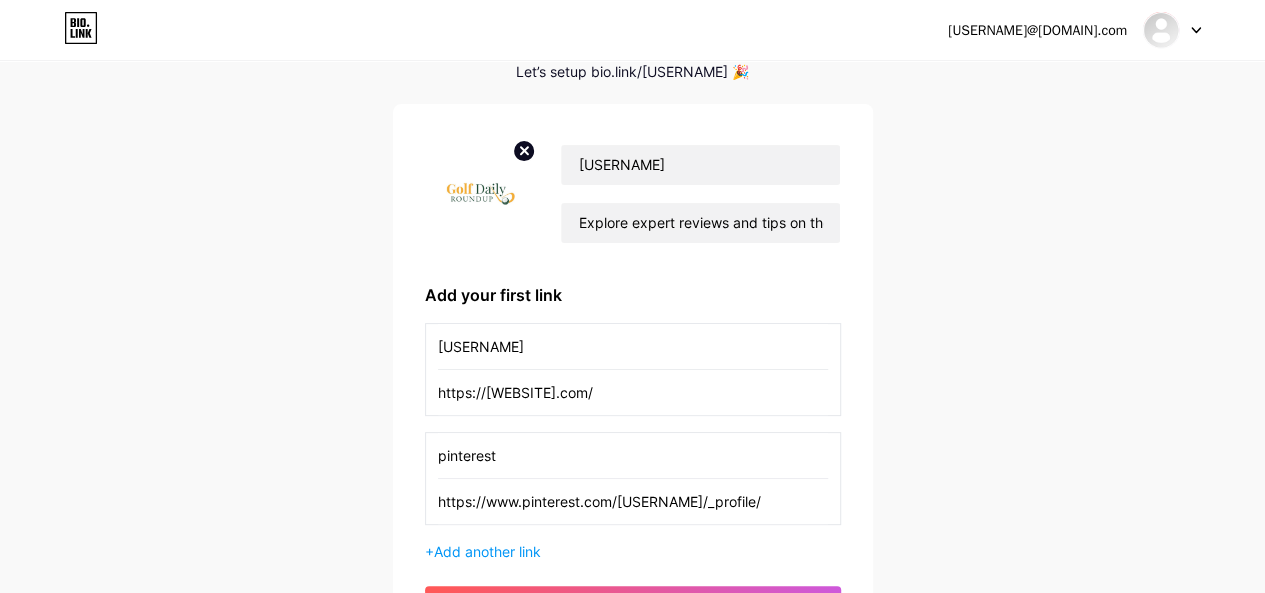 click on "pinterest" at bounding box center (633, 455) 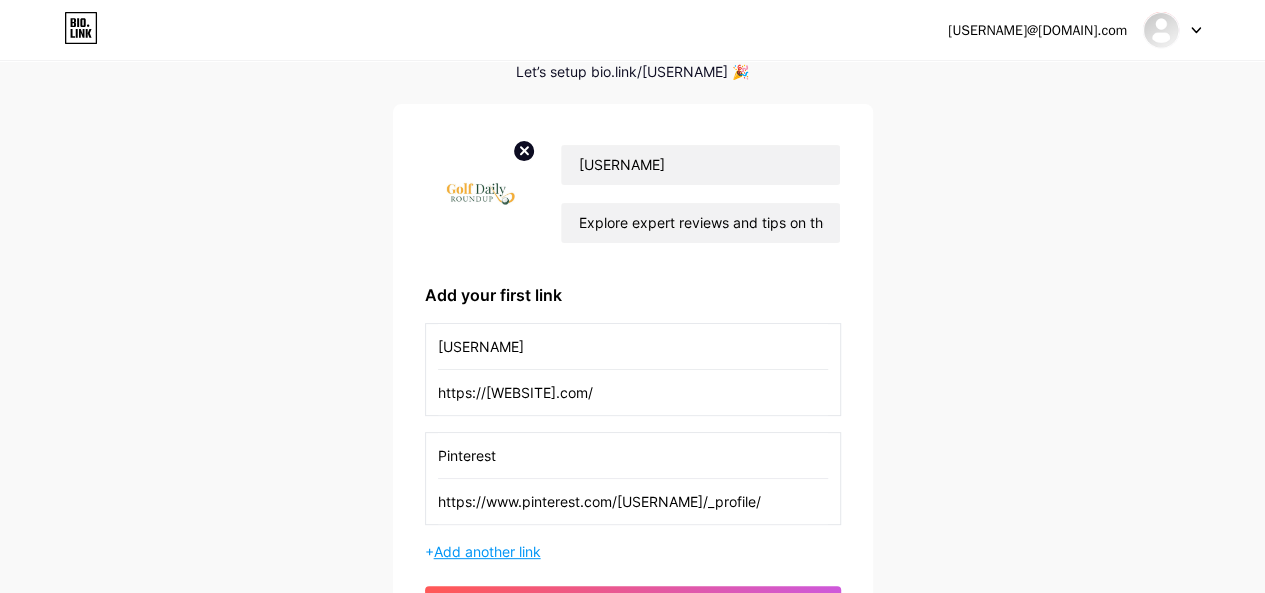 type on "Pinterest" 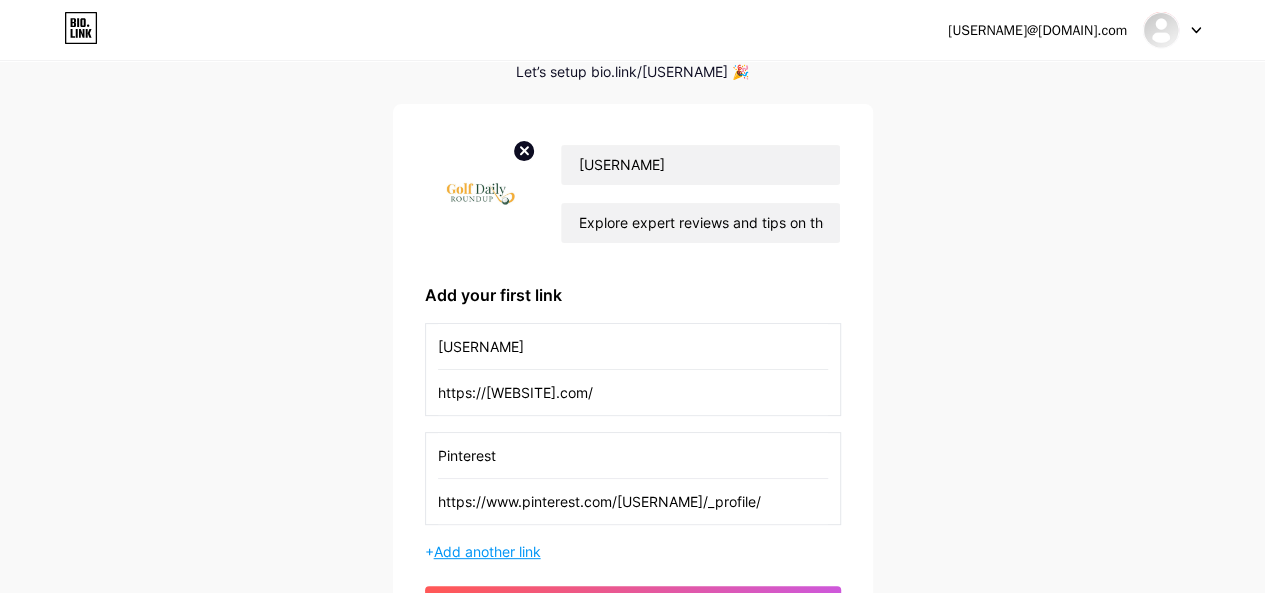 click on "Add another link" at bounding box center [487, 551] 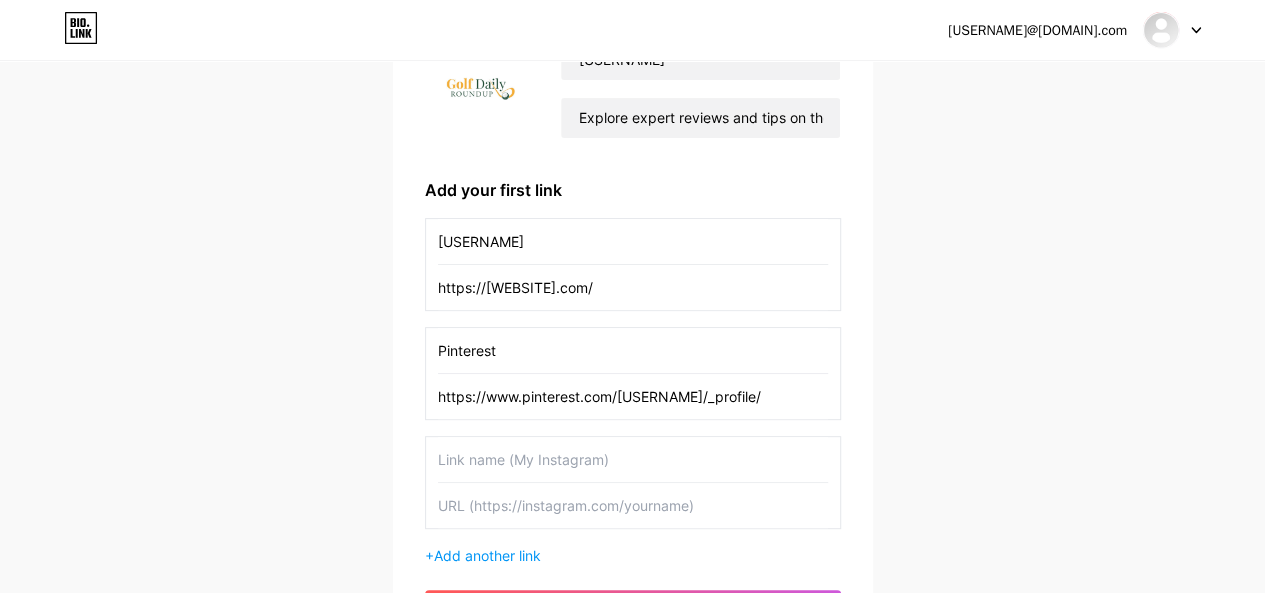scroll, scrollTop: 300, scrollLeft: 0, axis: vertical 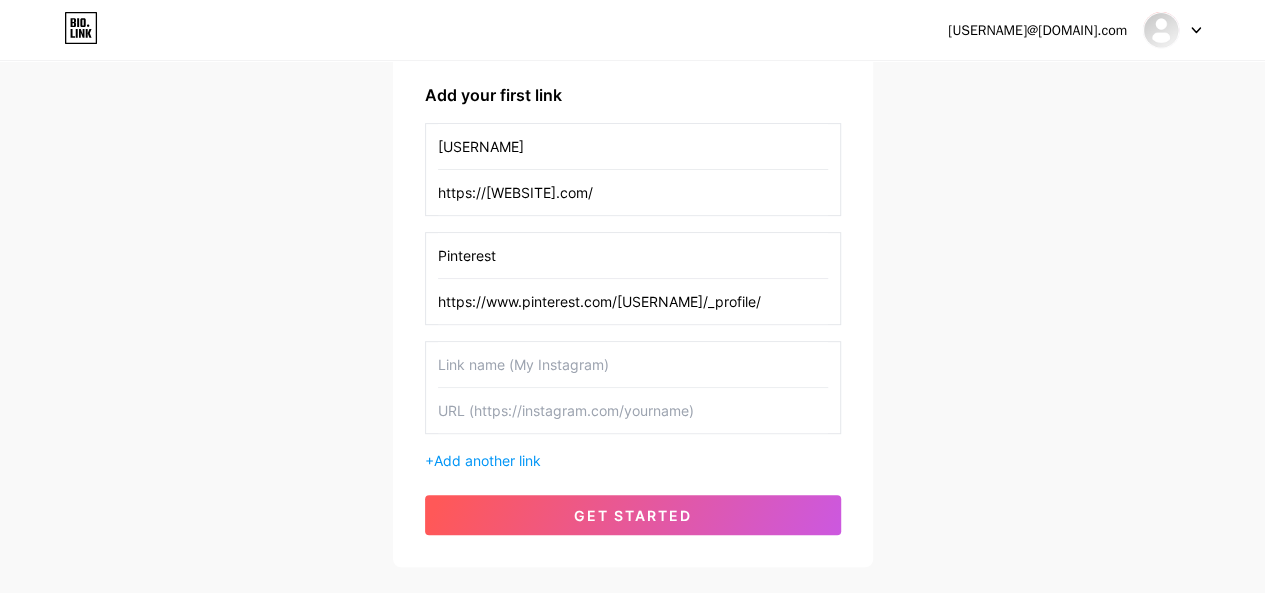 click at bounding box center [633, 410] 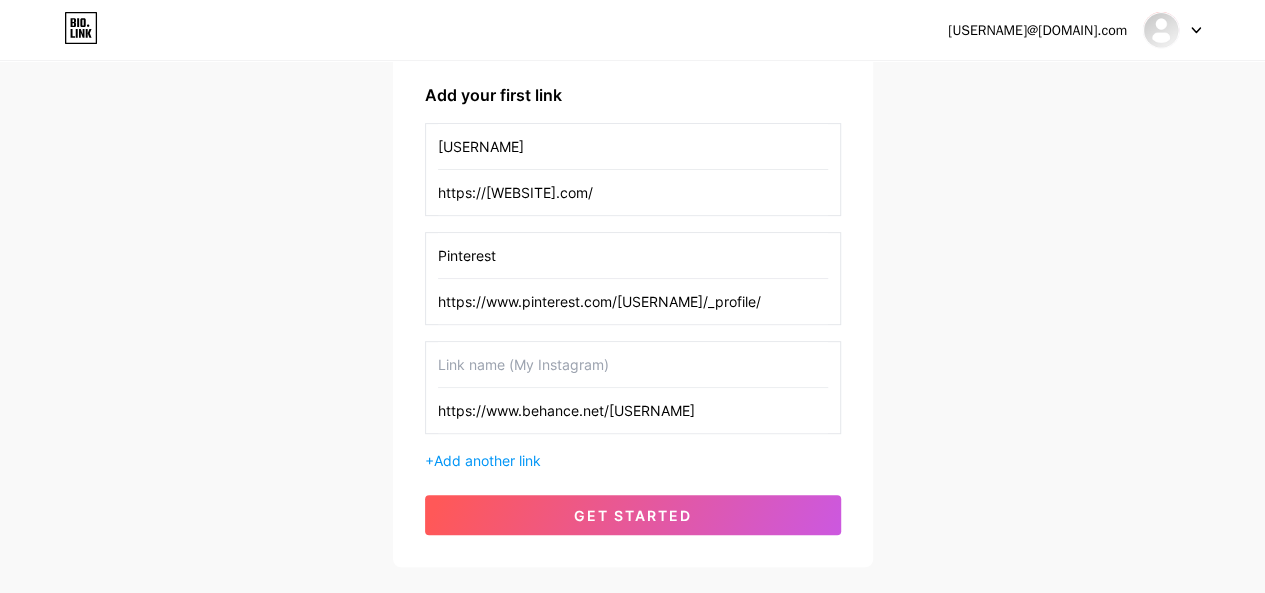 drag, startPoint x: 522, startPoint y: 409, endPoint x: 577, endPoint y: 409, distance: 55 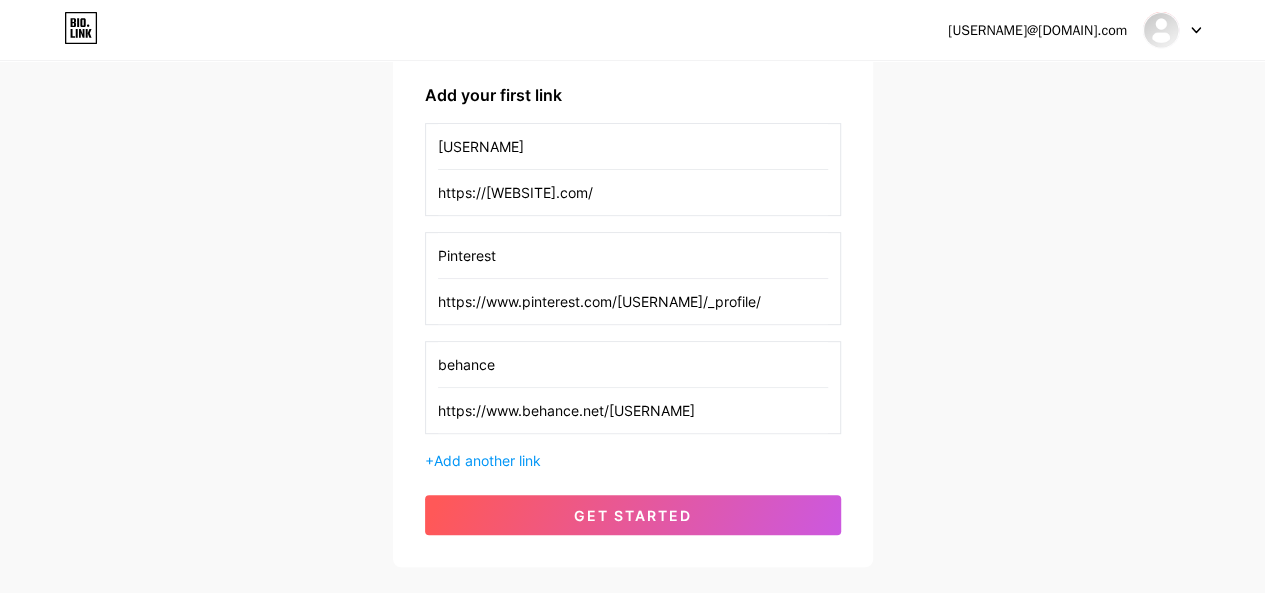 click on "behance" at bounding box center [633, 364] 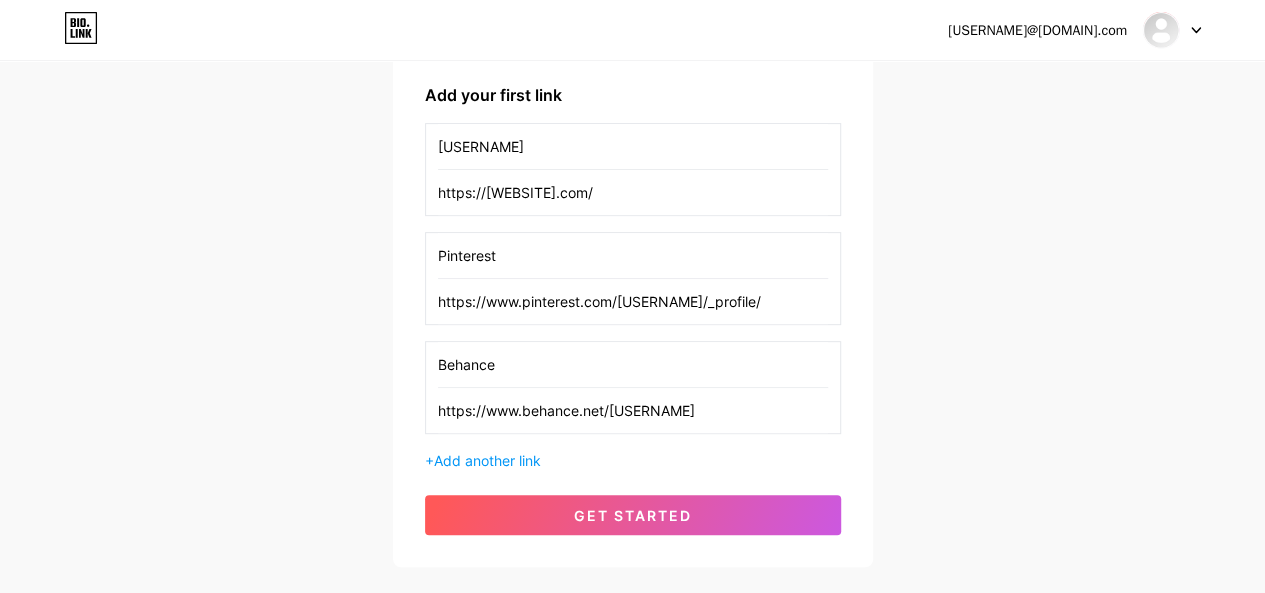 type on "Behance" 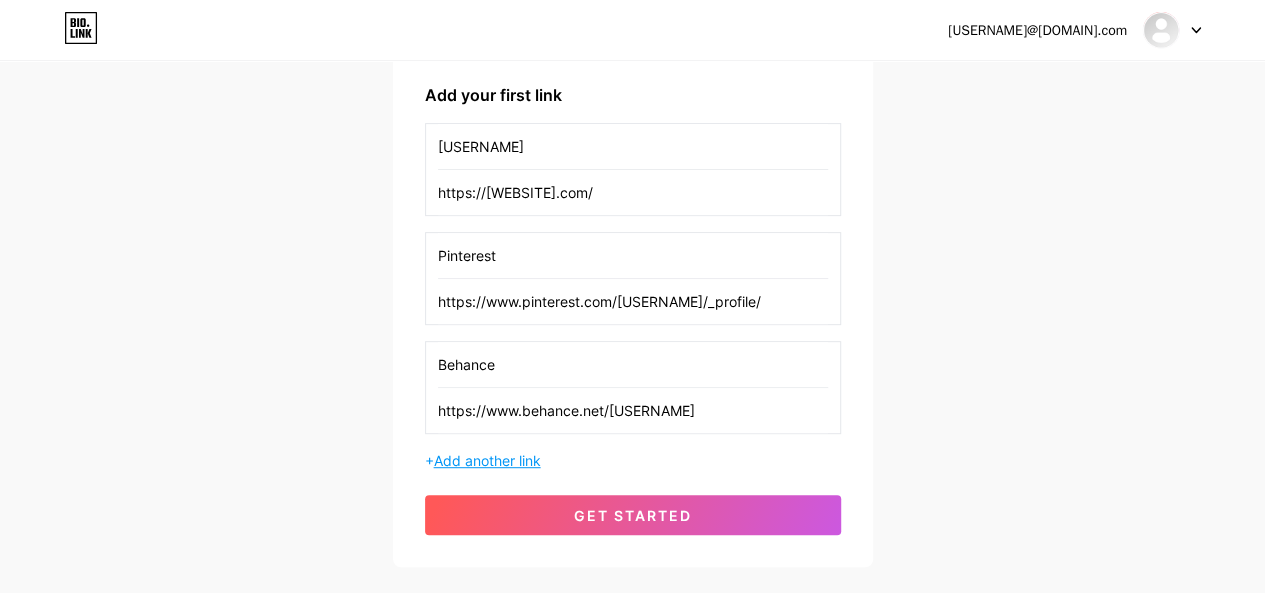 click on "Add another link" at bounding box center (487, 460) 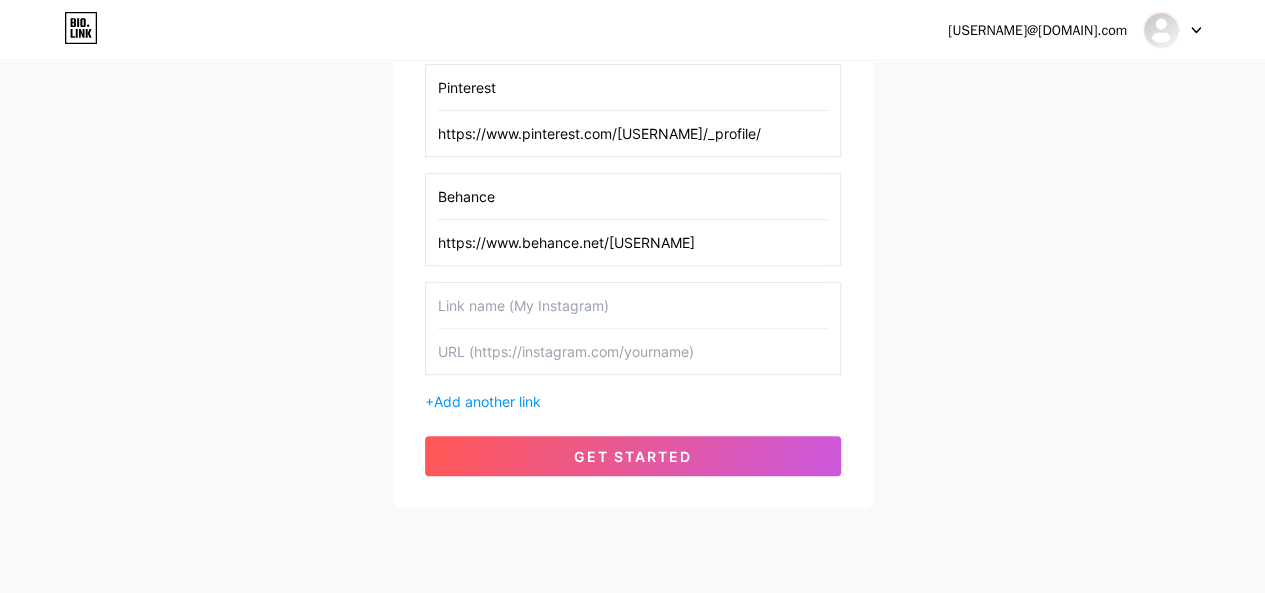 scroll, scrollTop: 500, scrollLeft: 0, axis: vertical 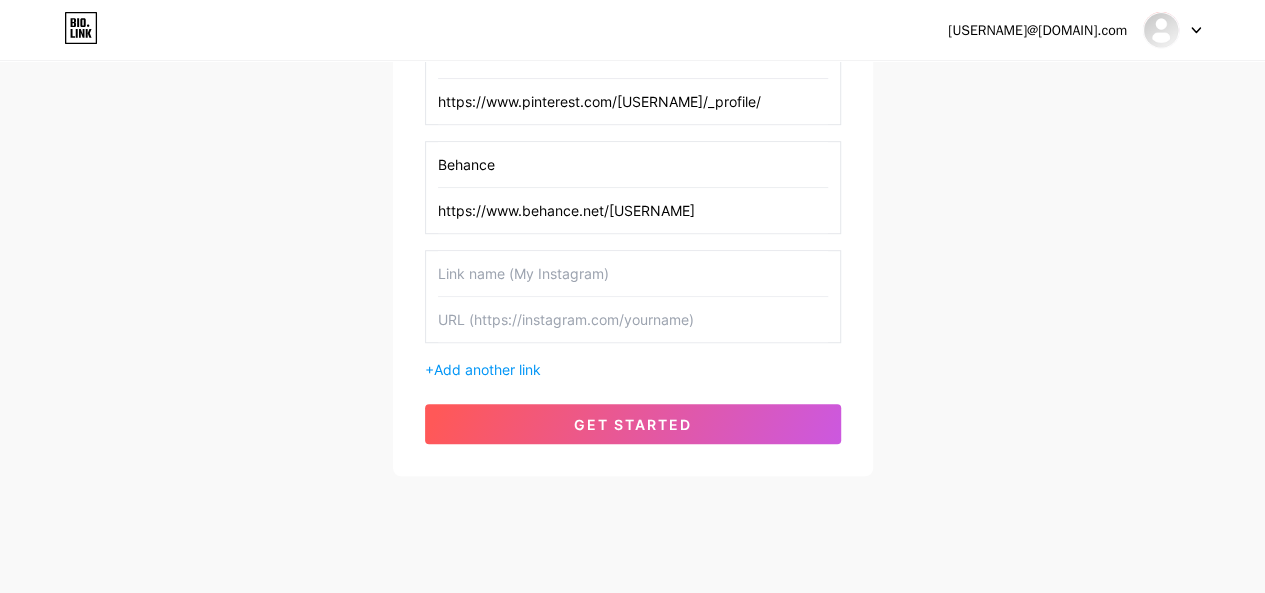 click at bounding box center (633, 319) 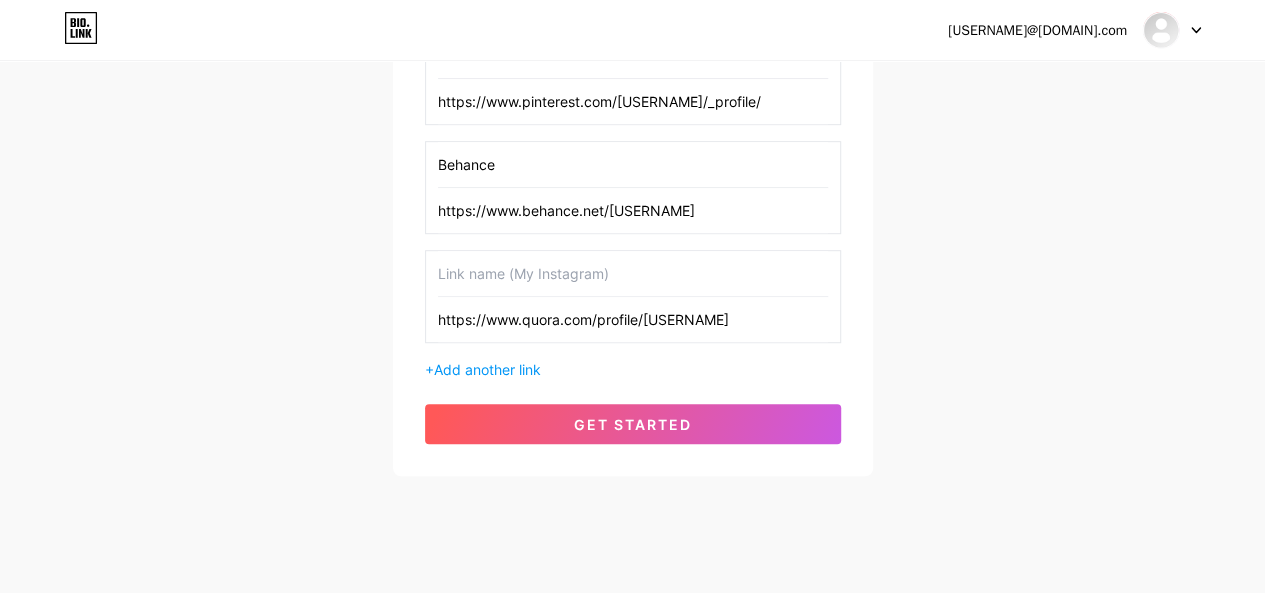 drag, startPoint x: 522, startPoint y: 317, endPoint x: 557, endPoint y: 317, distance: 35 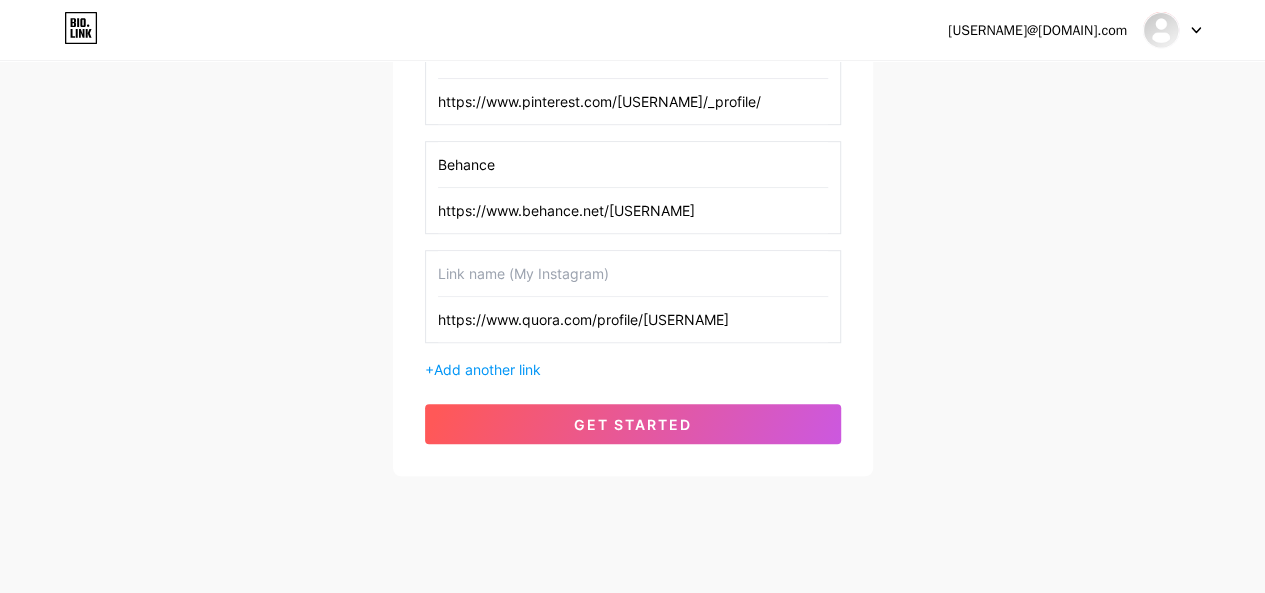 click on "https://www.quora.com/profile/[USERNAME]" at bounding box center [633, 319] 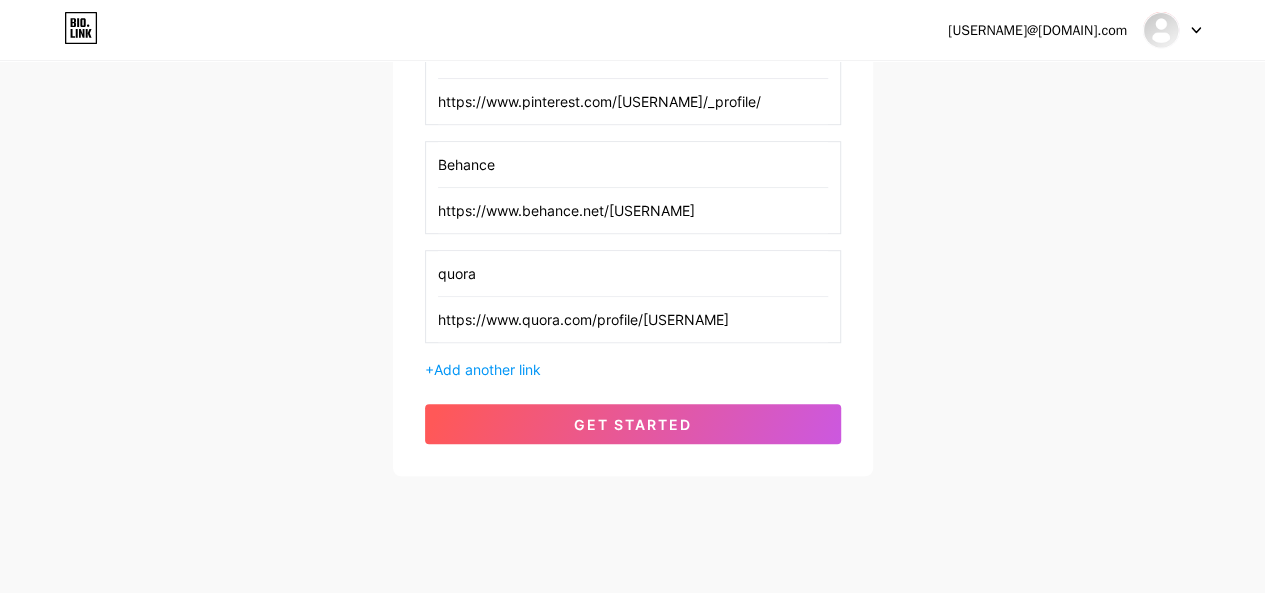 type on "quora" 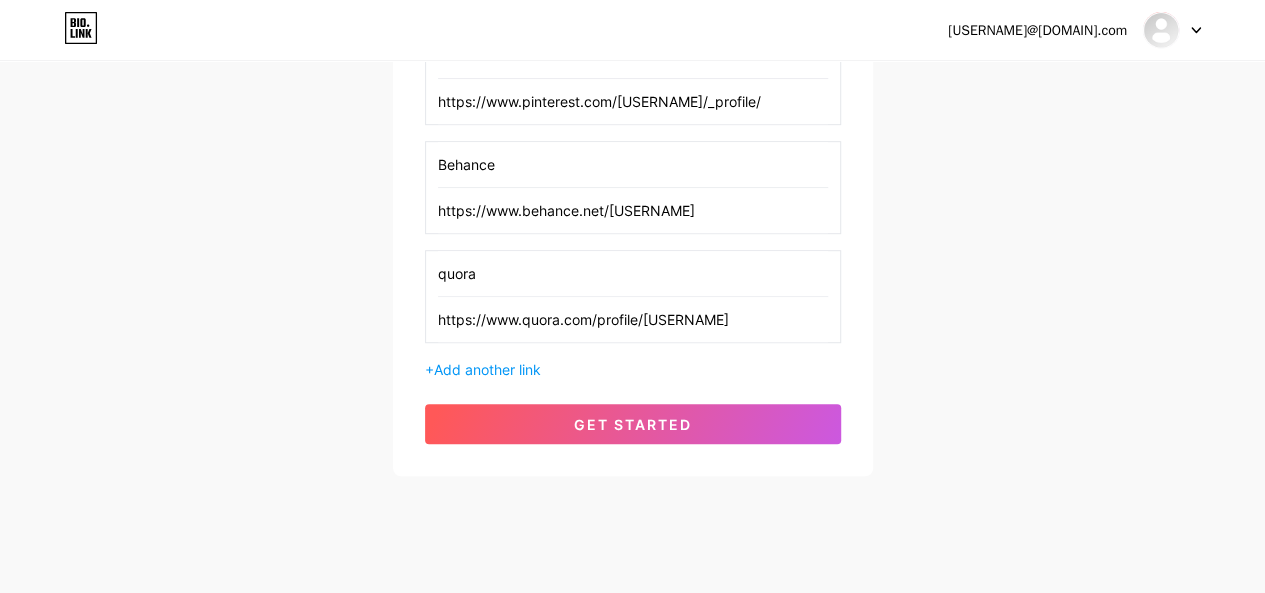 click on "+  Add another link" at bounding box center (633, 369) 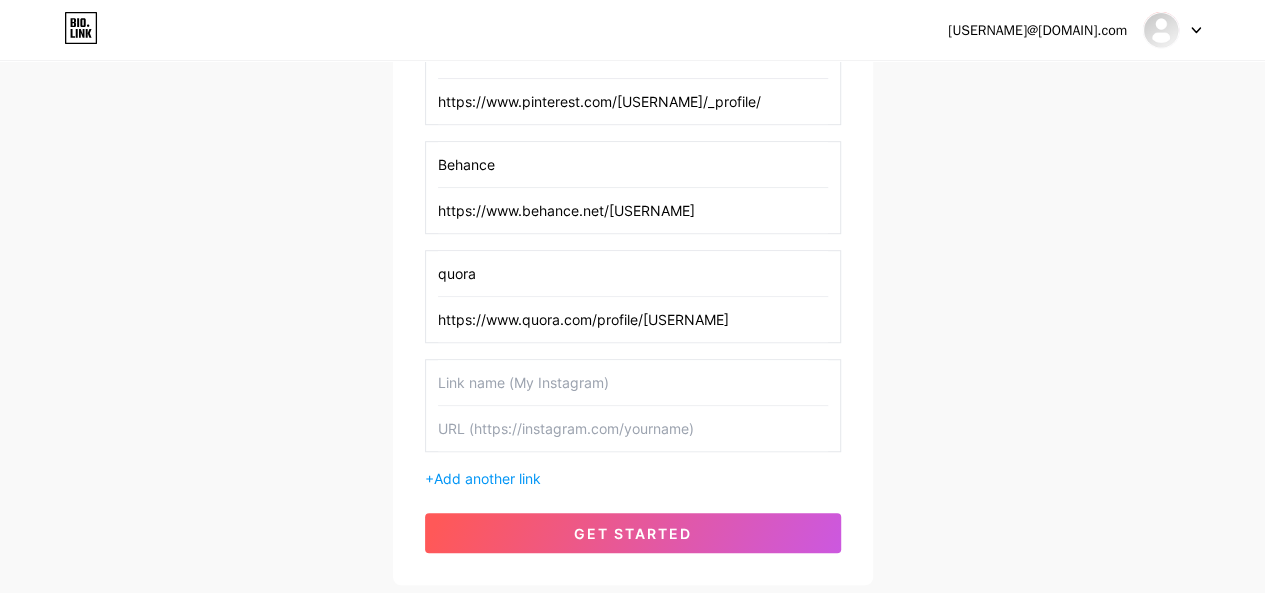 click at bounding box center [633, 428] 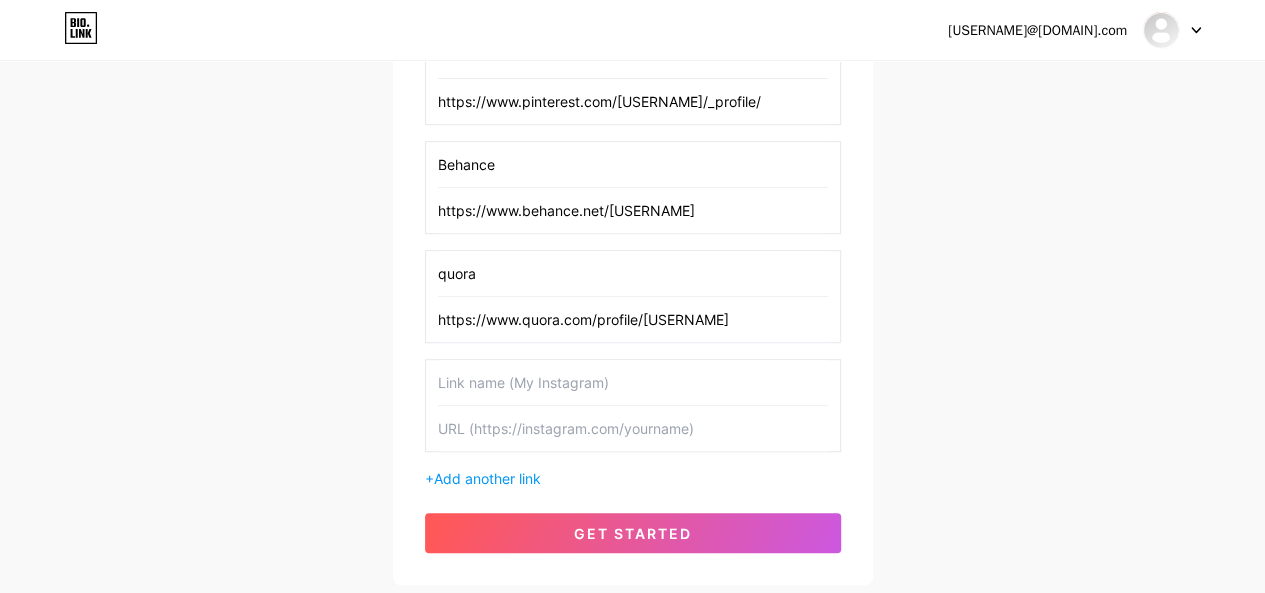 paste on "https://www.mixcloud.com/[USERNAME]/" 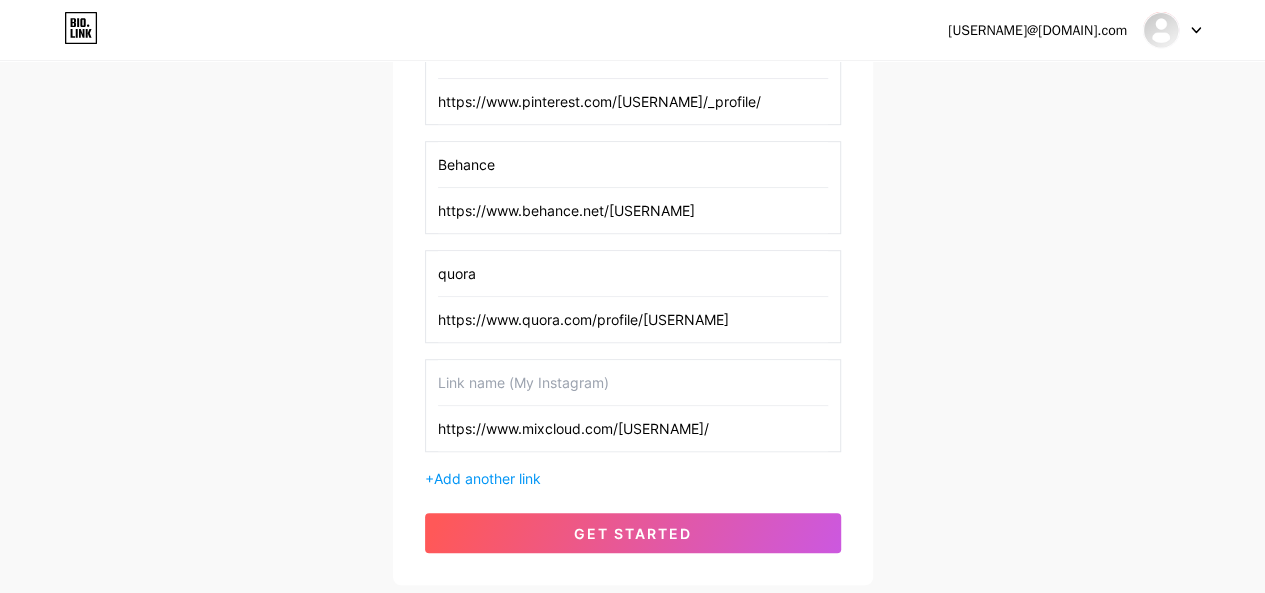 drag, startPoint x: 523, startPoint y: 423, endPoint x: 580, endPoint y: 418, distance: 57.21888 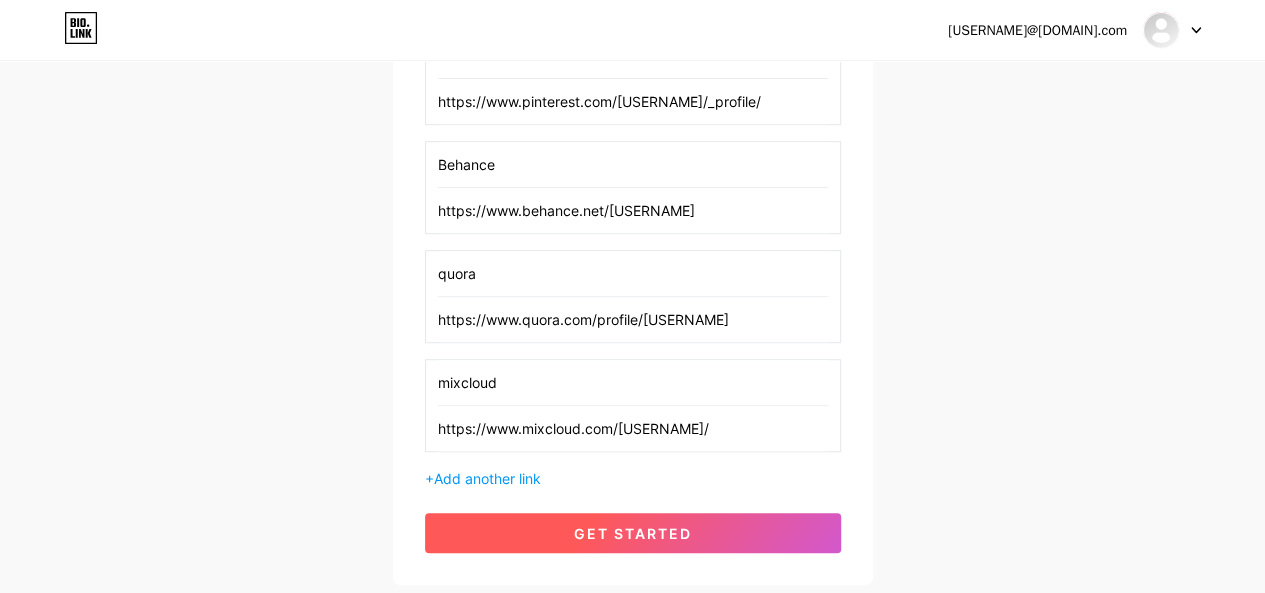 type on "mixcloud" 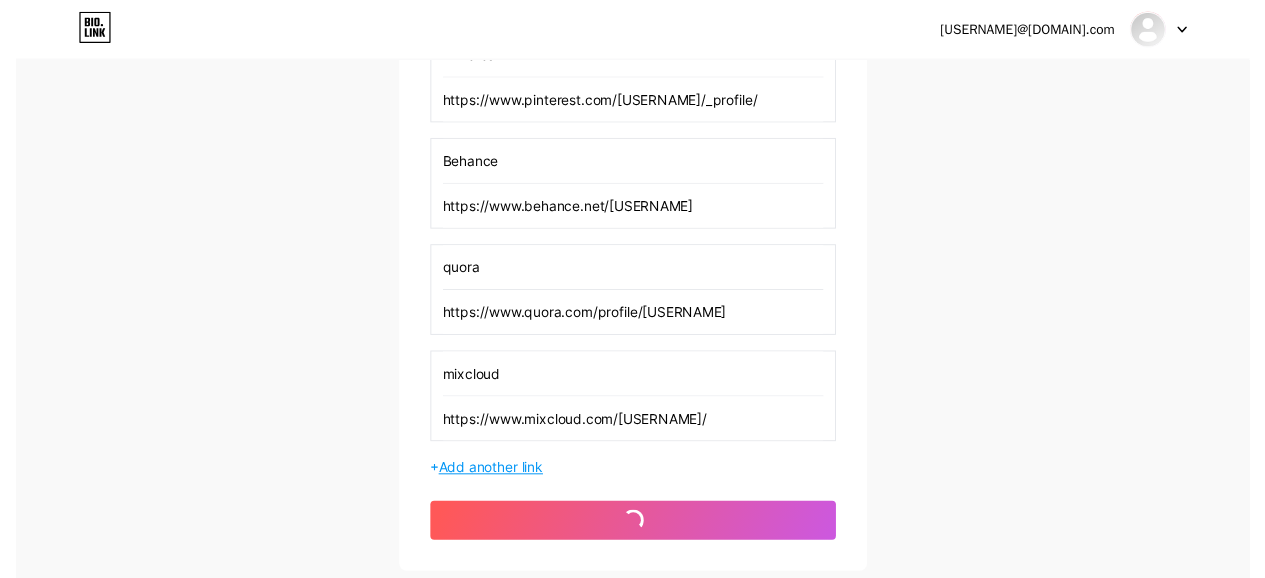 scroll, scrollTop: 0, scrollLeft: 0, axis: both 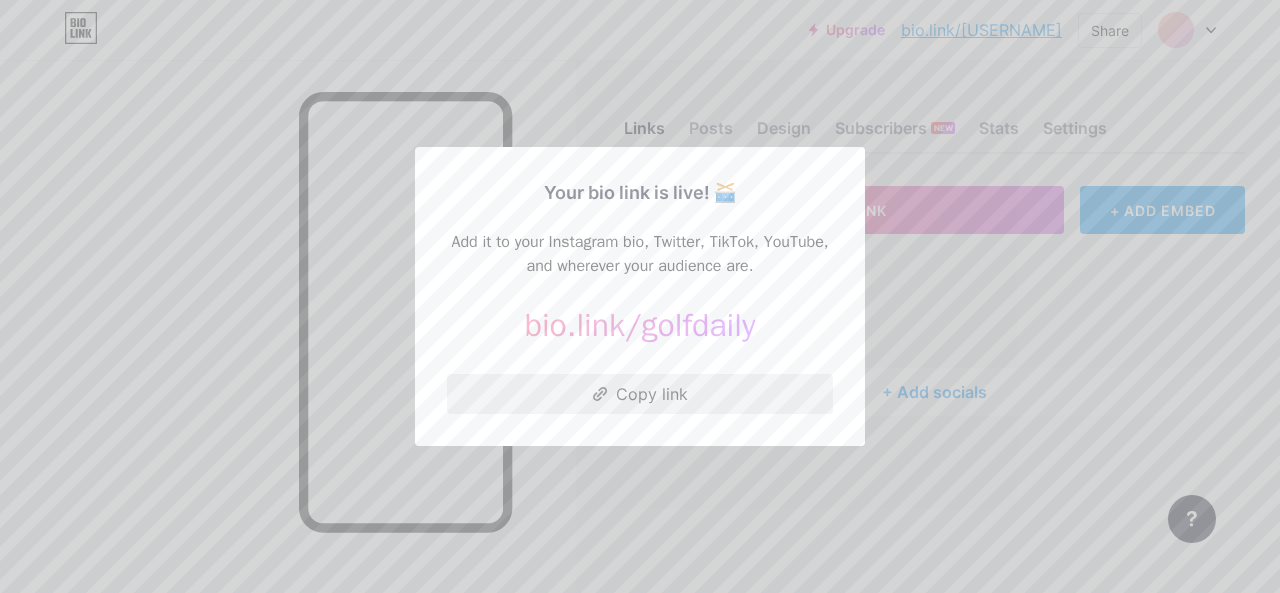 click on "Copy link" at bounding box center [640, 394] 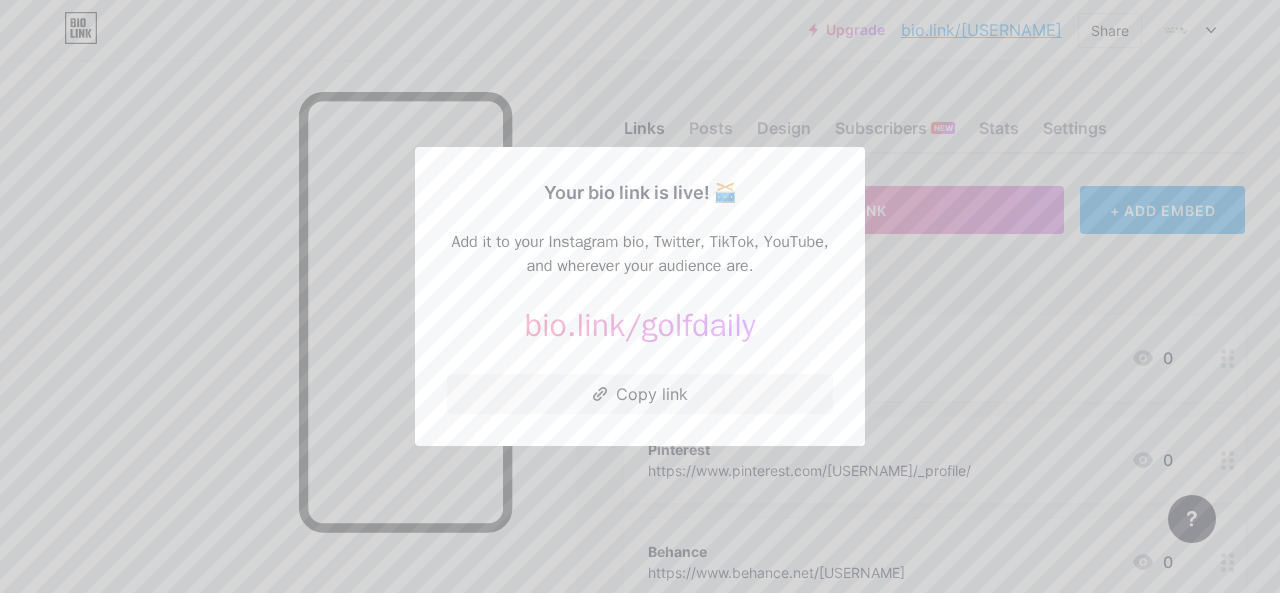 click at bounding box center [640, 296] 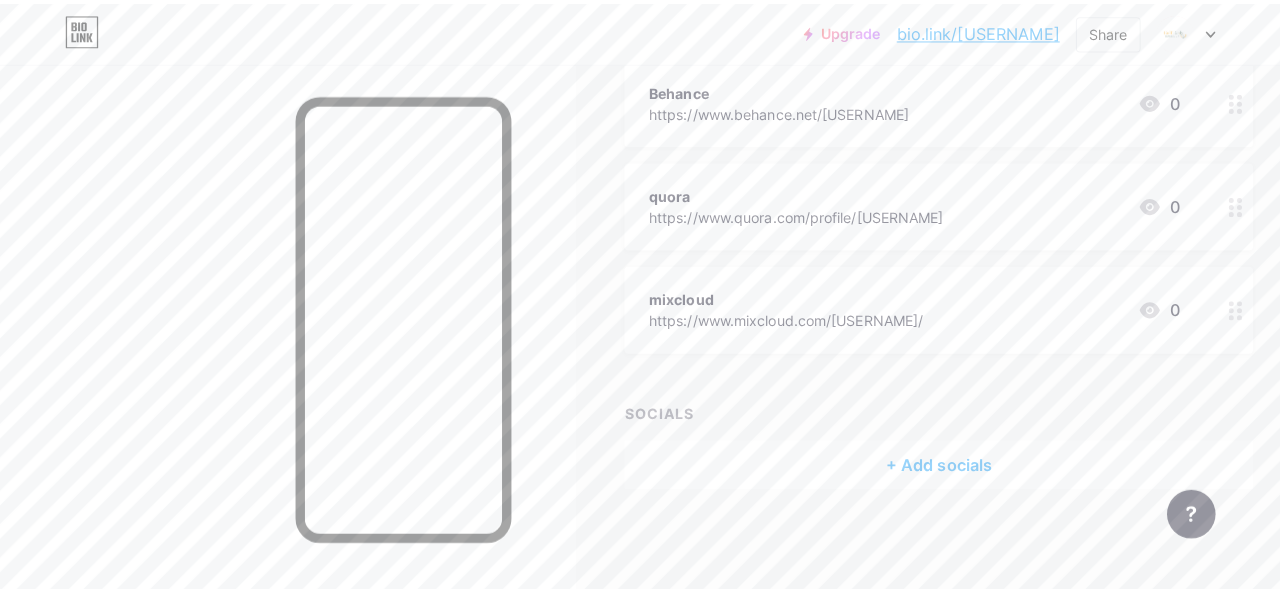 scroll, scrollTop: 0, scrollLeft: 0, axis: both 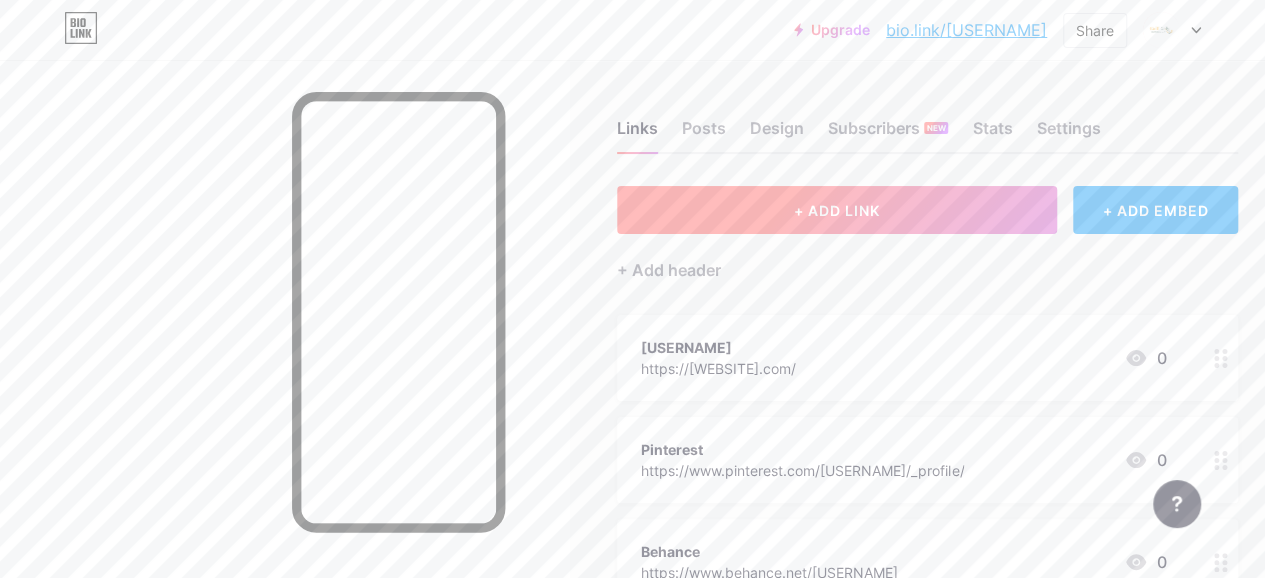 click on "+ ADD LINK" at bounding box center (837, 210) 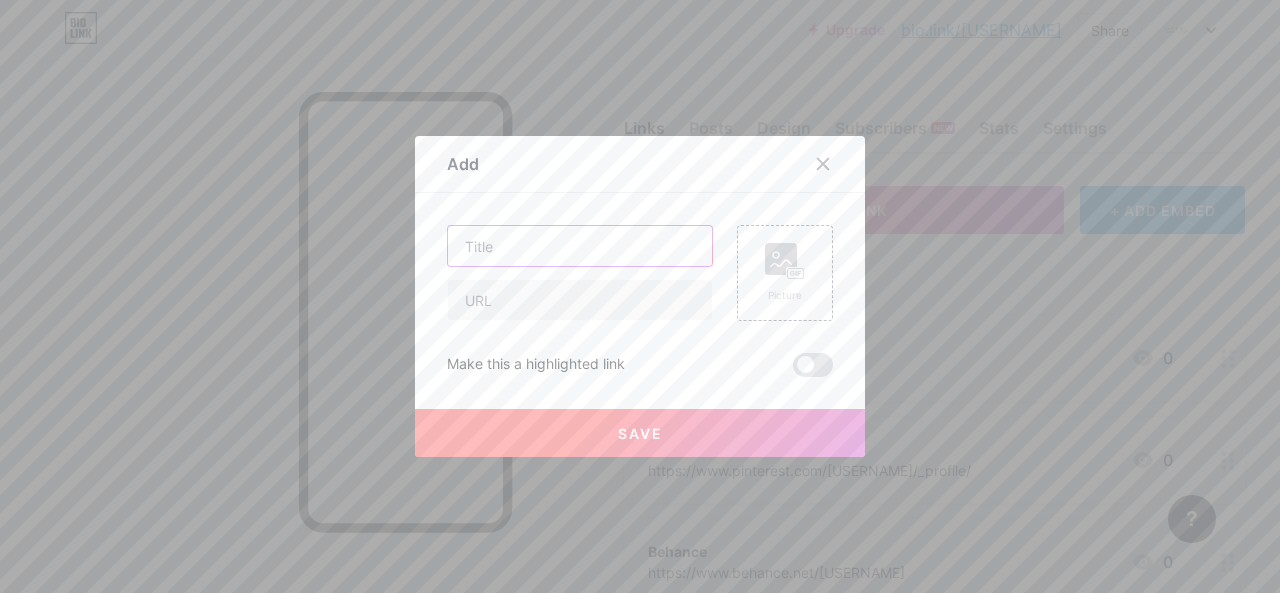 click at bounding box center [580, 246] 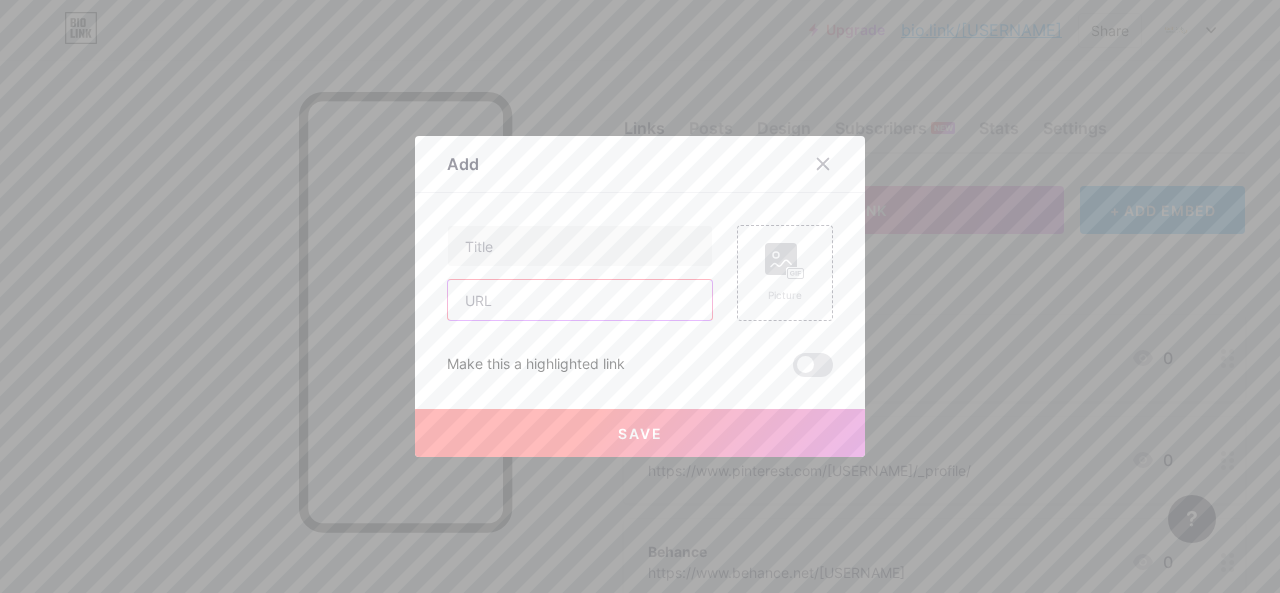 click at bounding box center [580, 300] 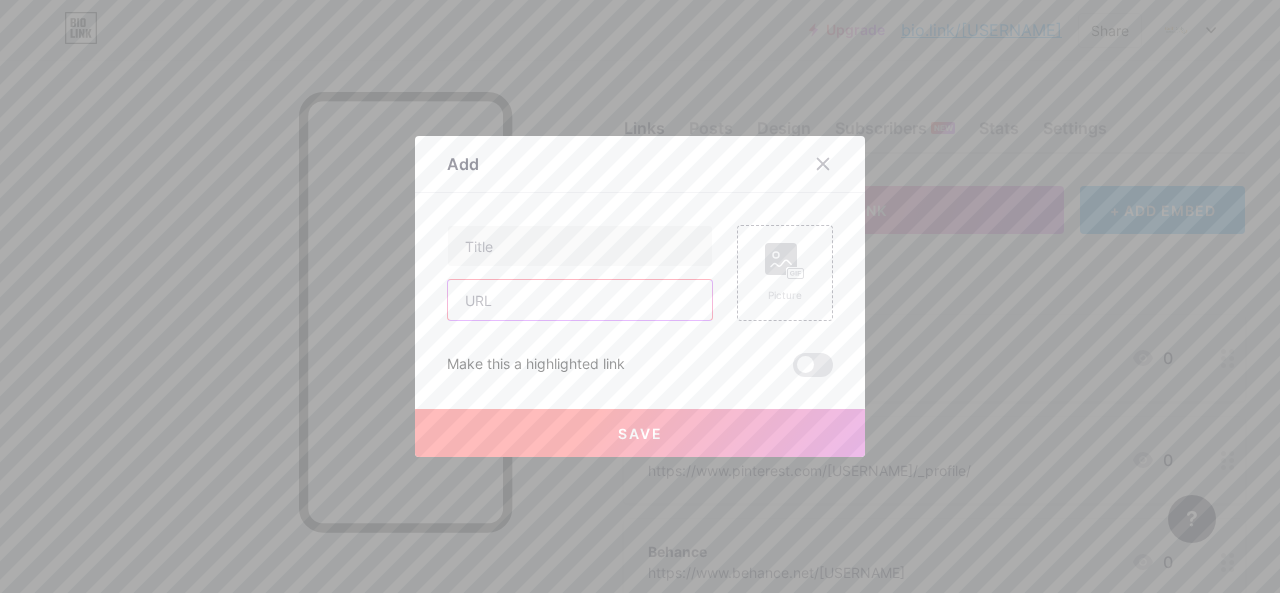 click at bounding box center [580, 300] 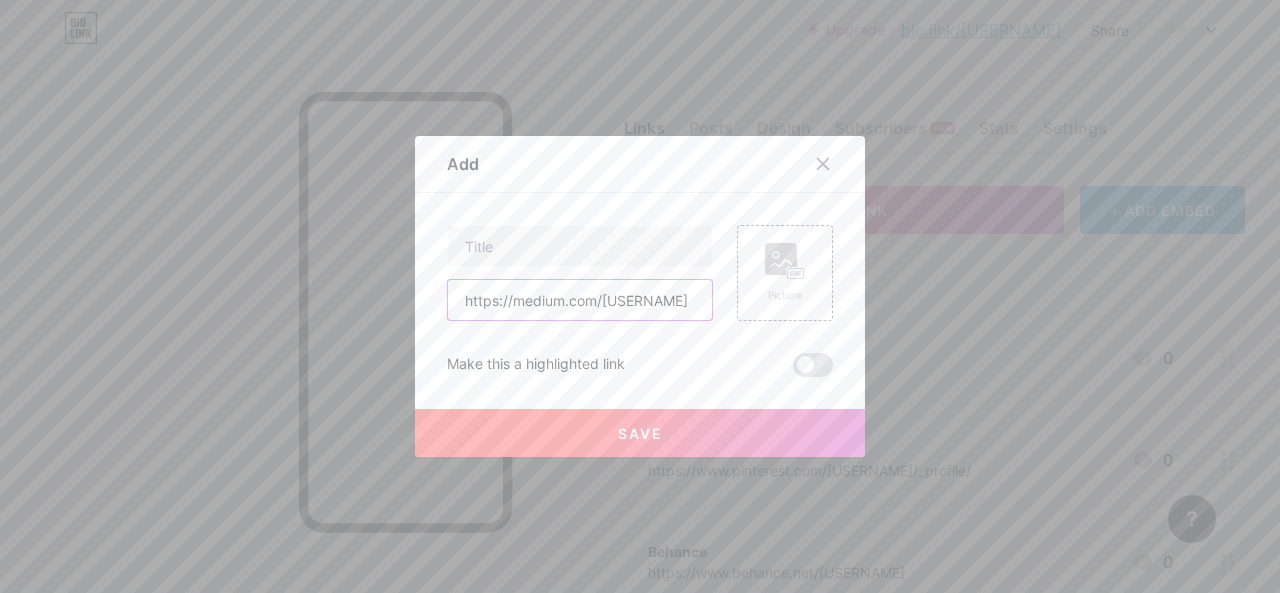 scroll, scrollTop: 0, scrollLeft: 24, axis: horizontal 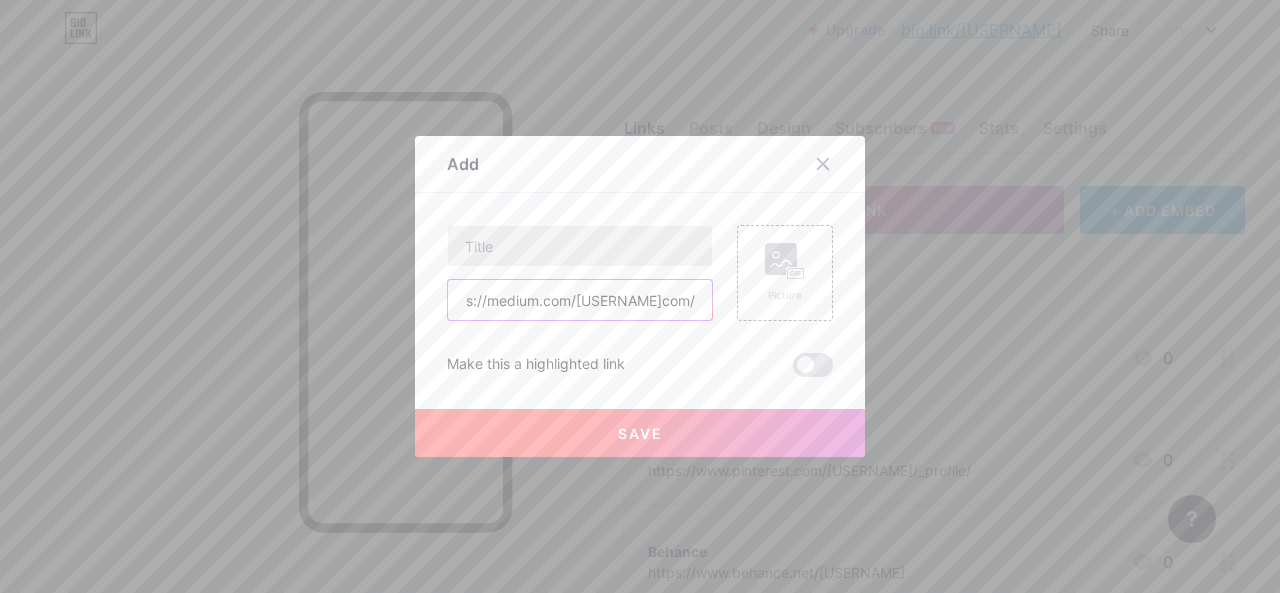 type on "https://https://medium.com/[USERNAME]com/[USERNAME]" 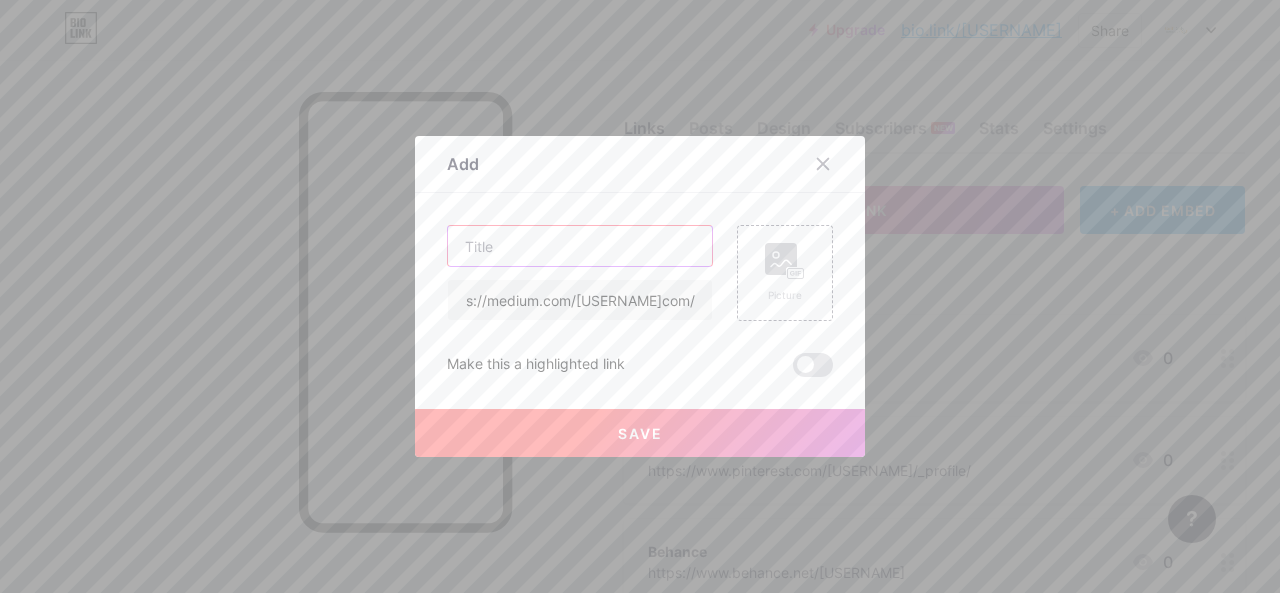 click at bounding box center (580, 246) 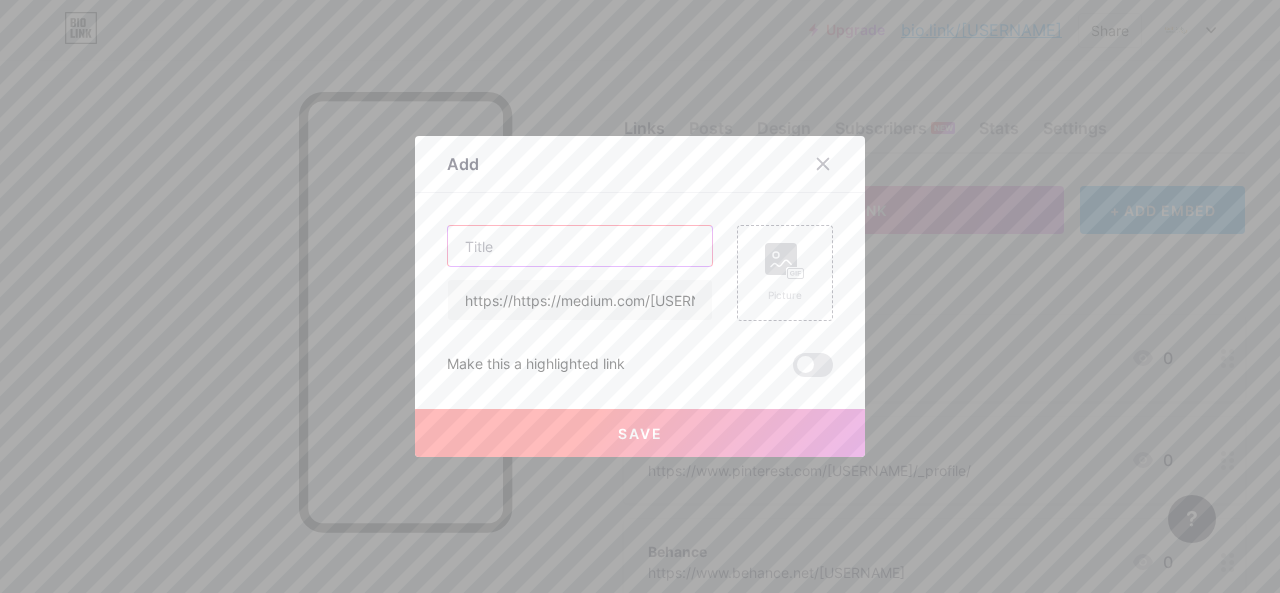 paste on "https://medium.com/[USERNAME]" 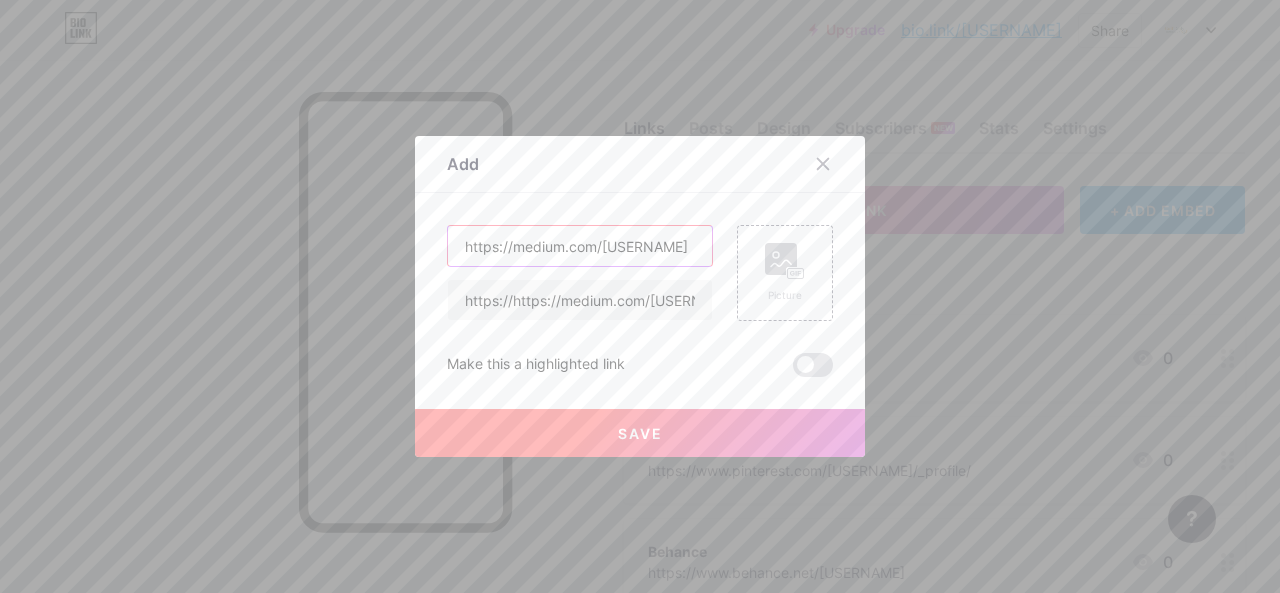 scroll, scrollTop: 0, scrollLeft: 24, axis: horizontal 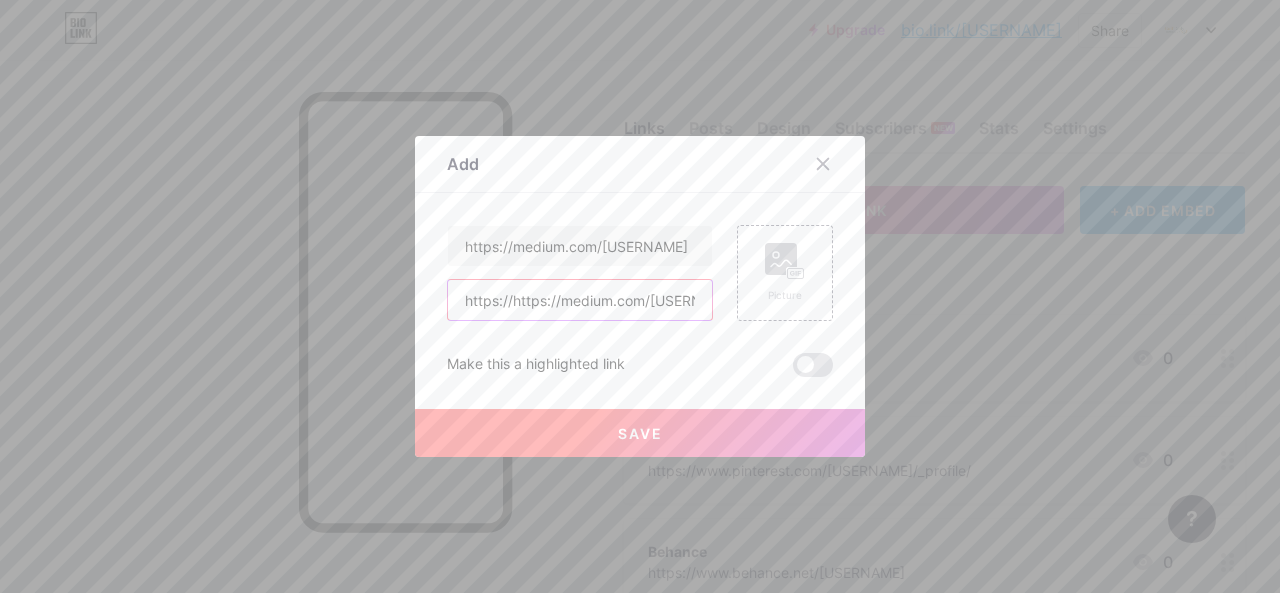 drag, startPoint x: 554, startPoint y: 299, endPoint x: 600, endPoint y: 304, distance: 46.270943 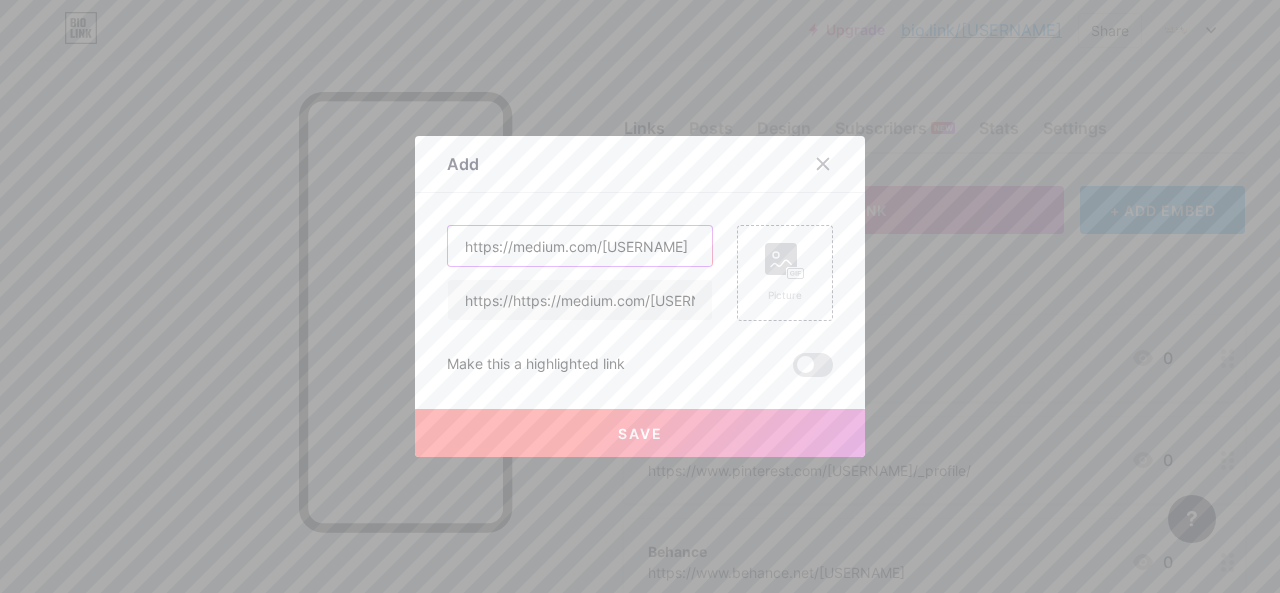 click on "https://medium.com/[USERNAME]" at bounding box center (580, 246) 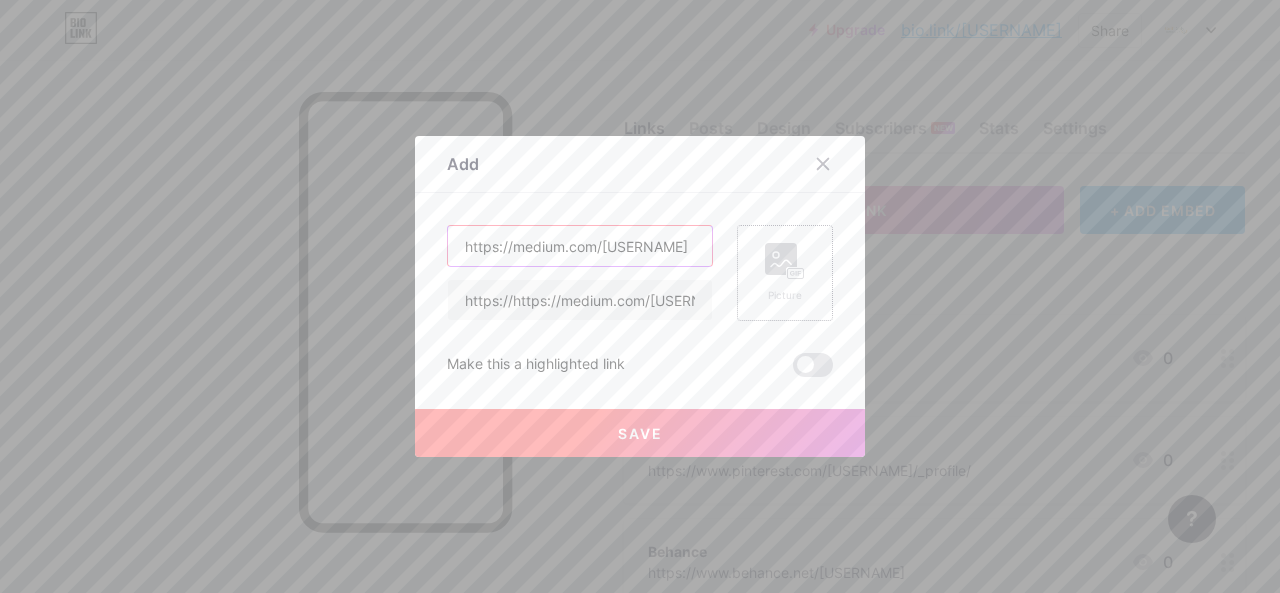 scroll, scrollTop: 0, scrollLeft: 24, axis: horizontal 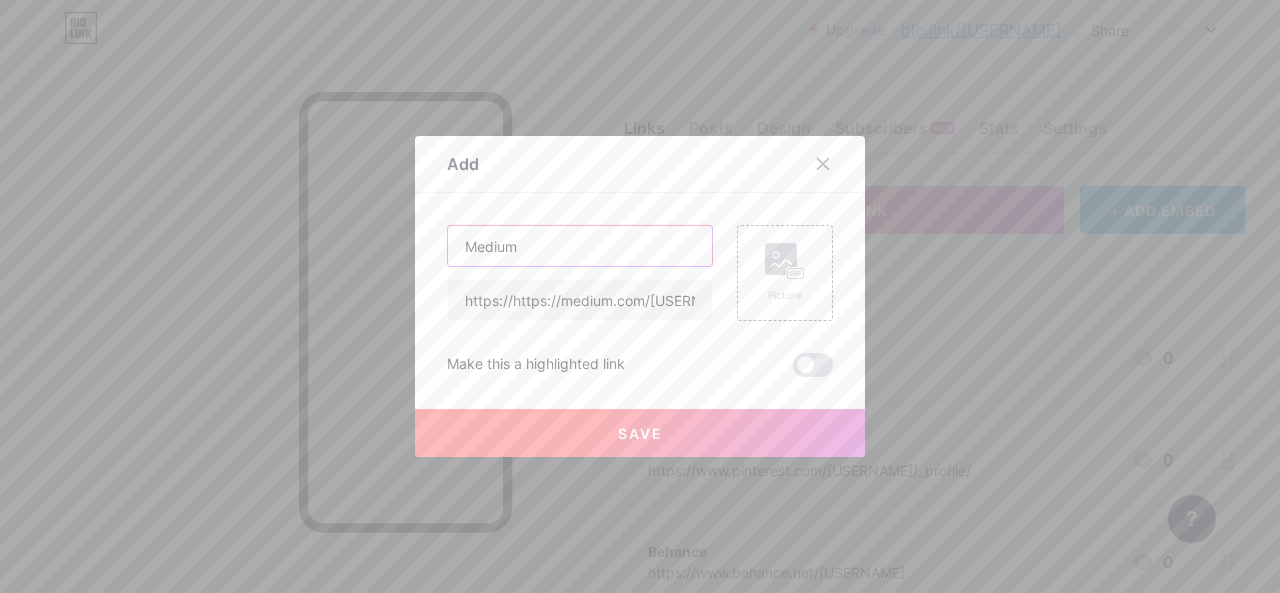 type on "Medium" 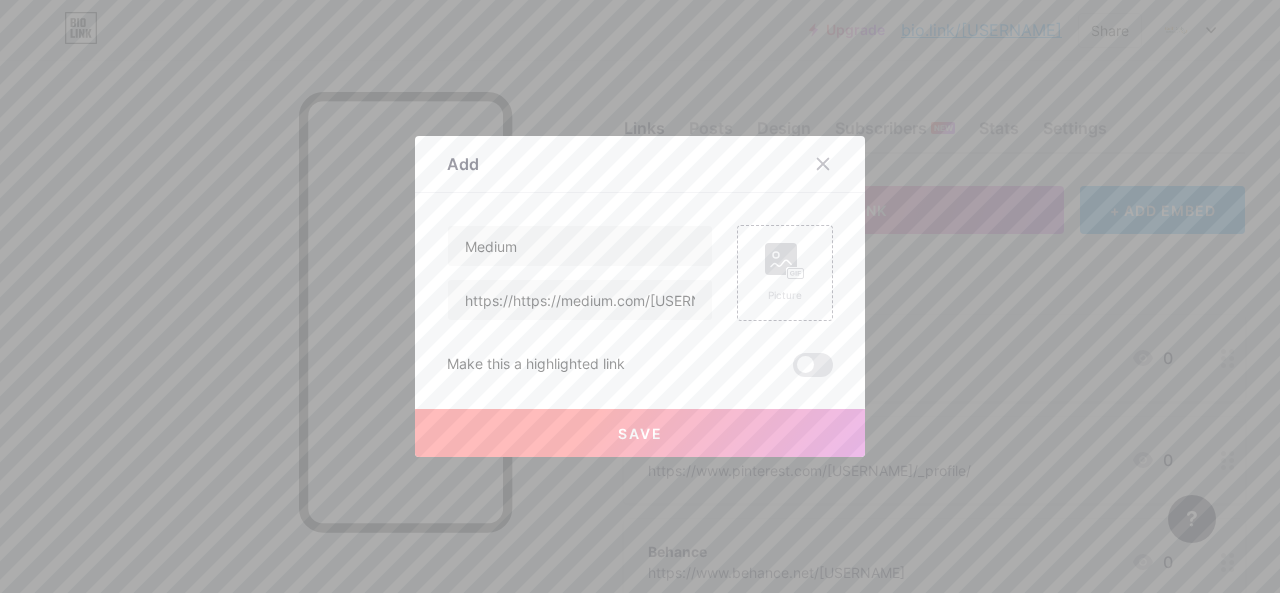 click on "Save" at bounding box center (640, 433) 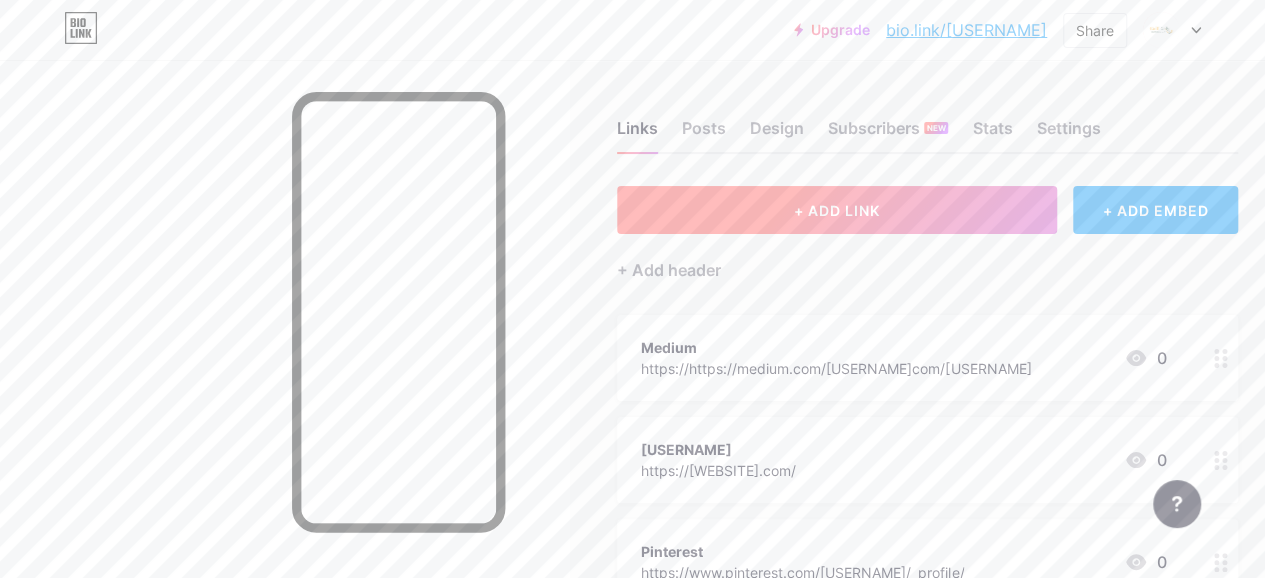 click on "+ ADD LINK" at bounding box center (837, 210) 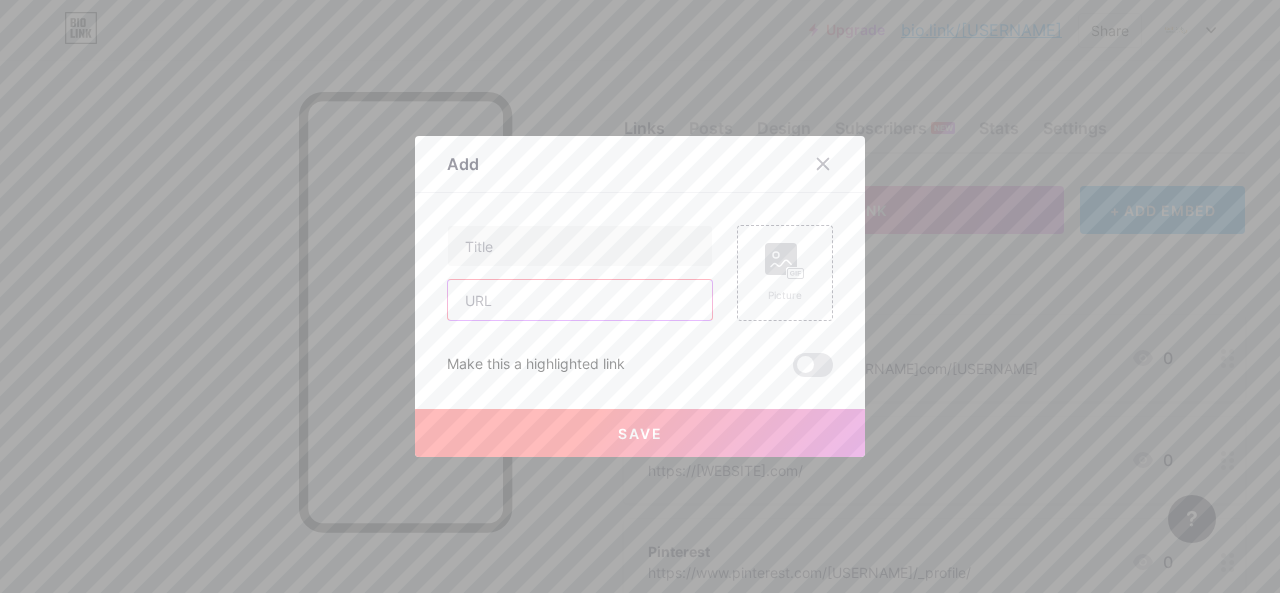 click at bounding box center (580, 300) 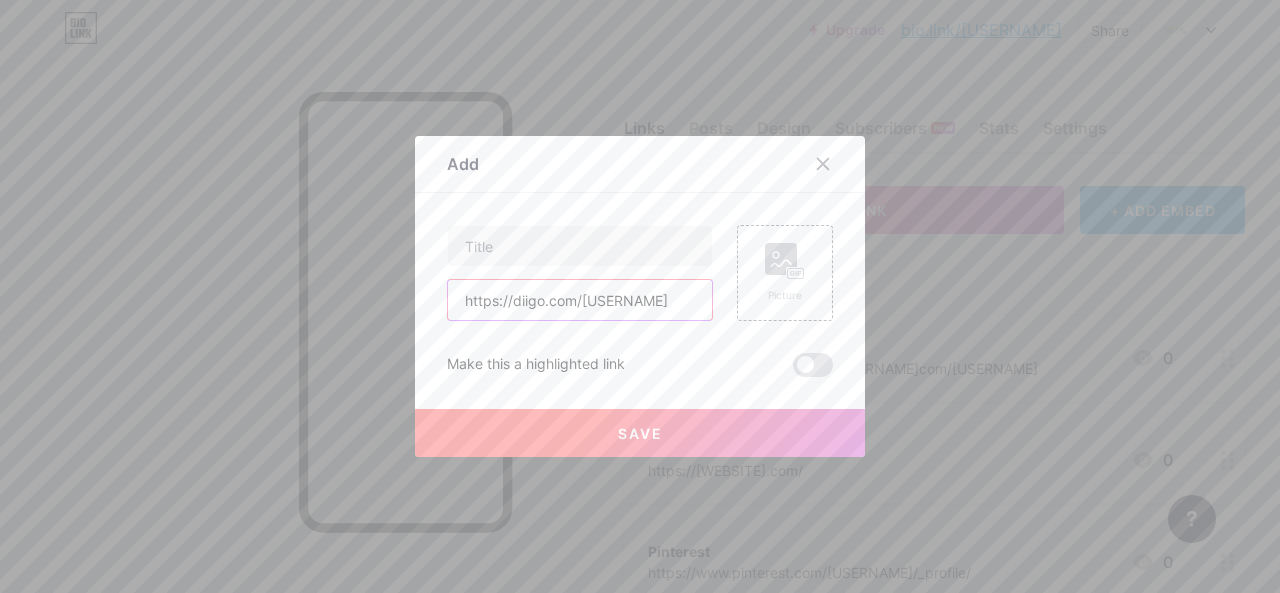 drag, startPoint x: 538, startPoint y: 305, endPoint x: 507, endPoint y: 306, distance: 31.016125 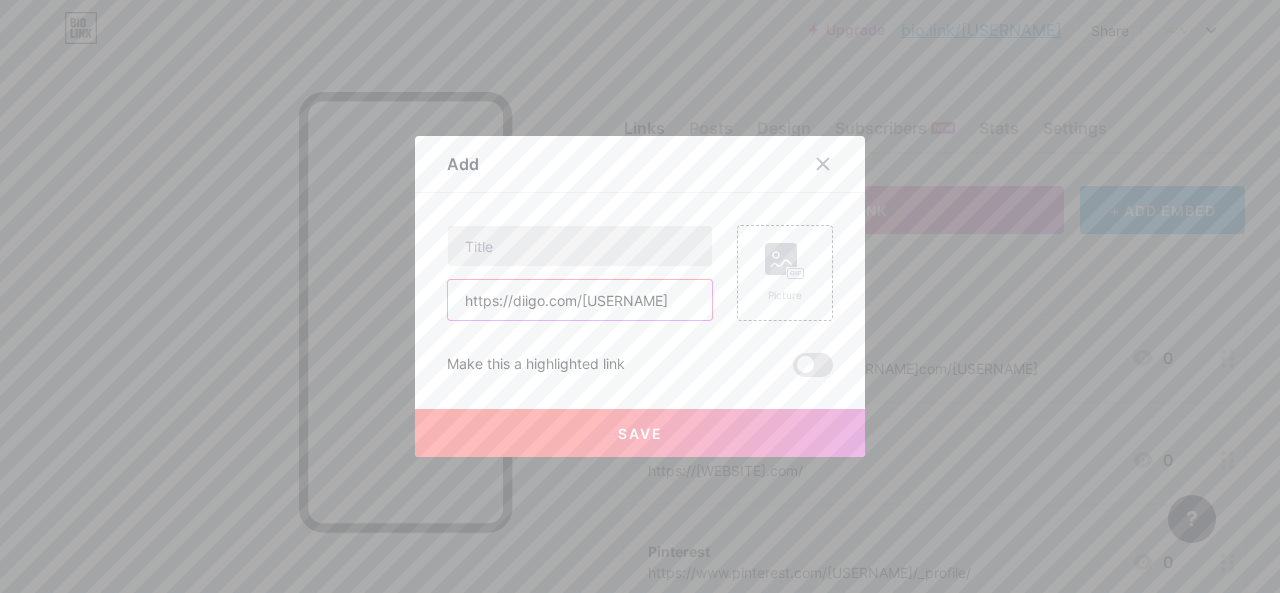 type on "https://diigo.com/[USERNAME]" 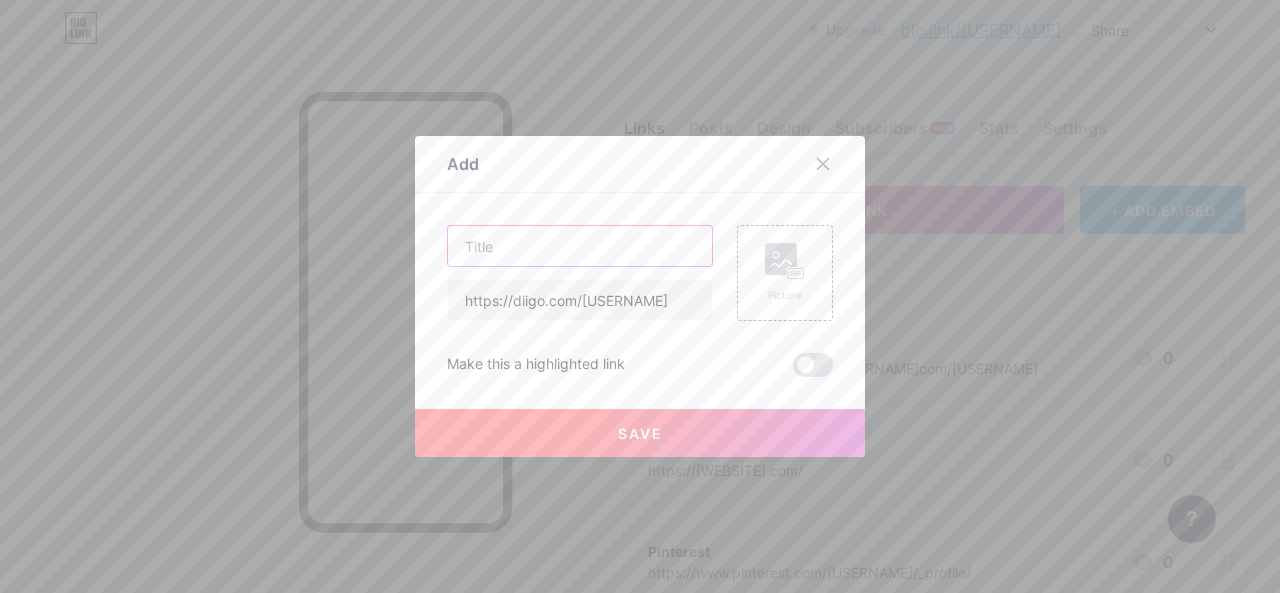 click at bounding box center [580, 246] 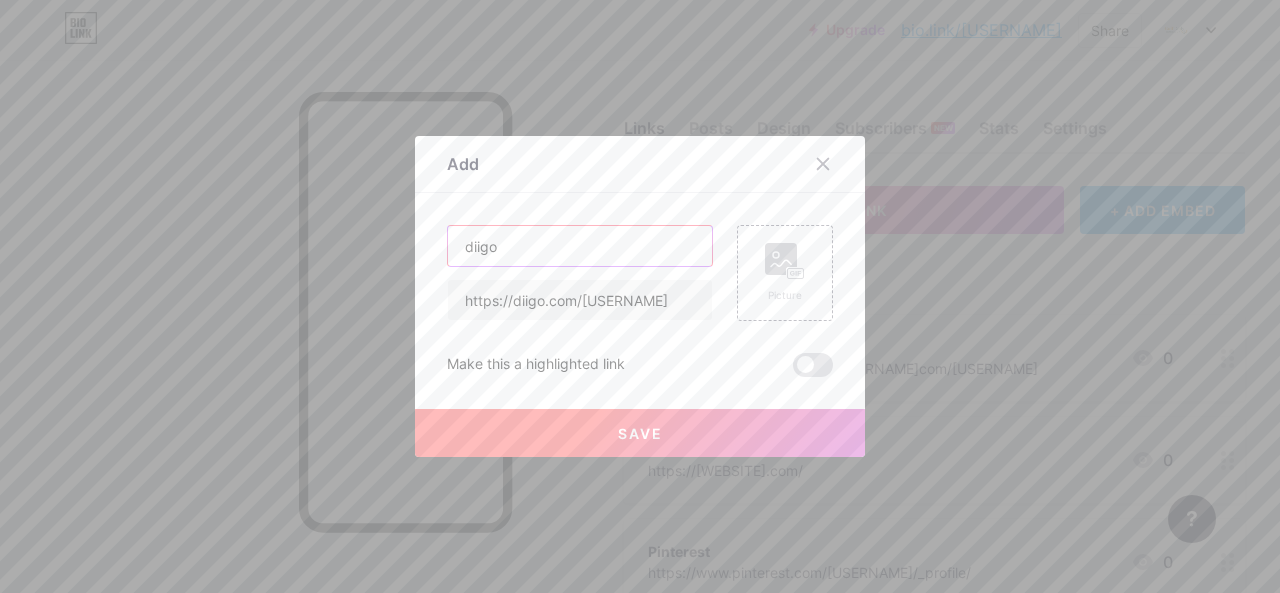 type on "diigo" 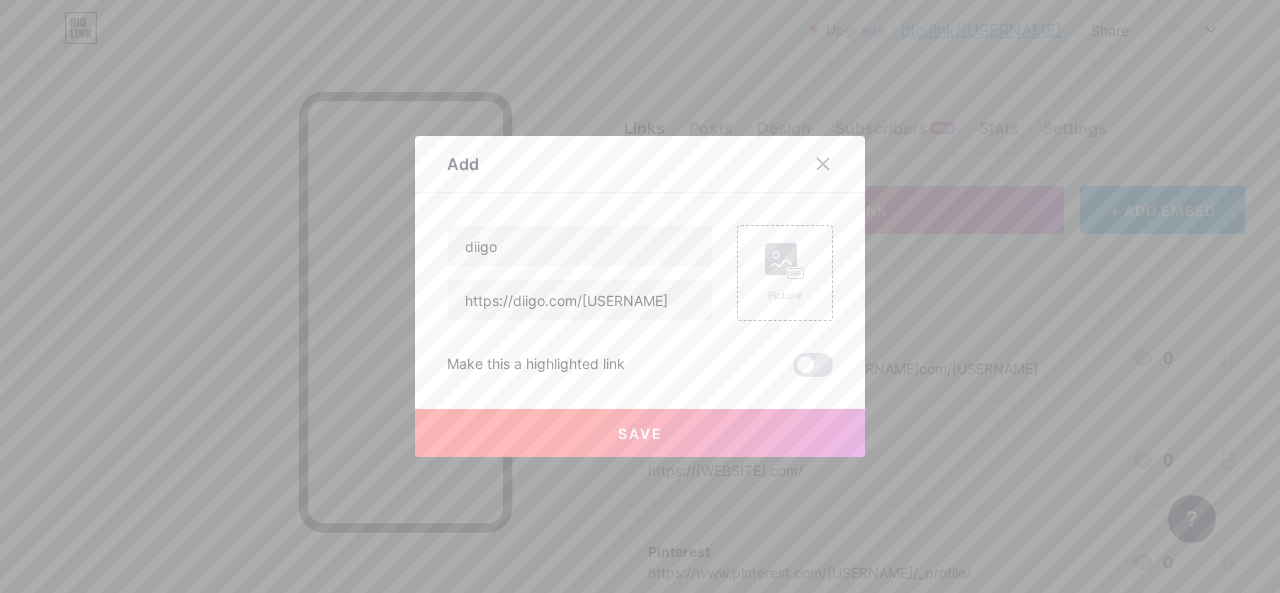 click on "Save" at bounding box center [640, 433] 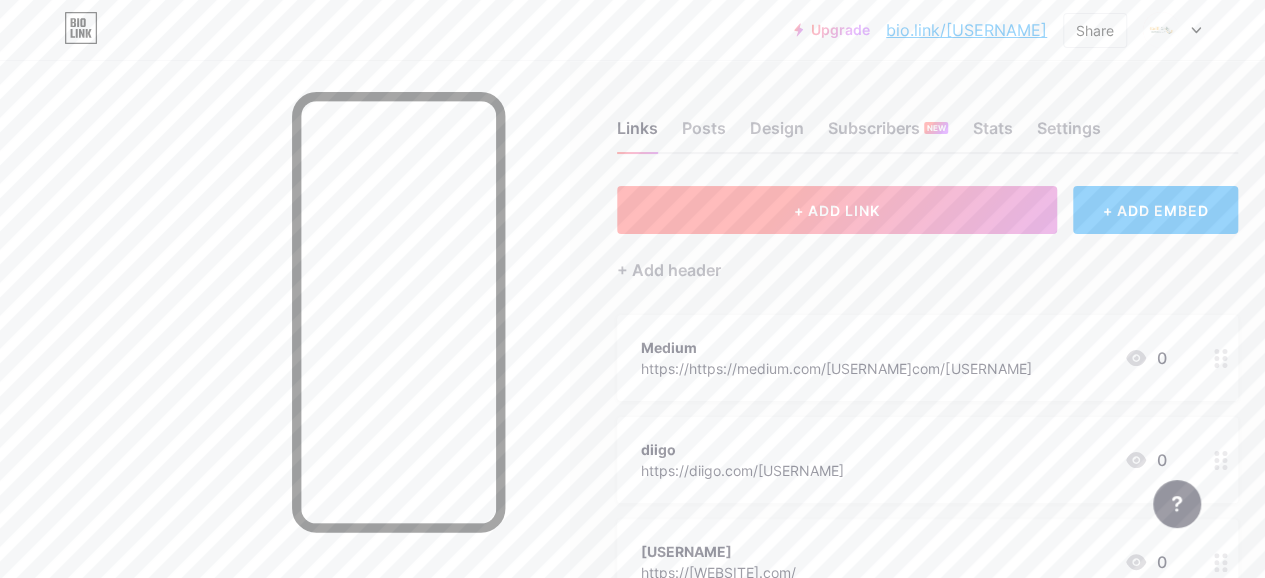 click on "+ ADD LINK" at bounding box center [837, 210] 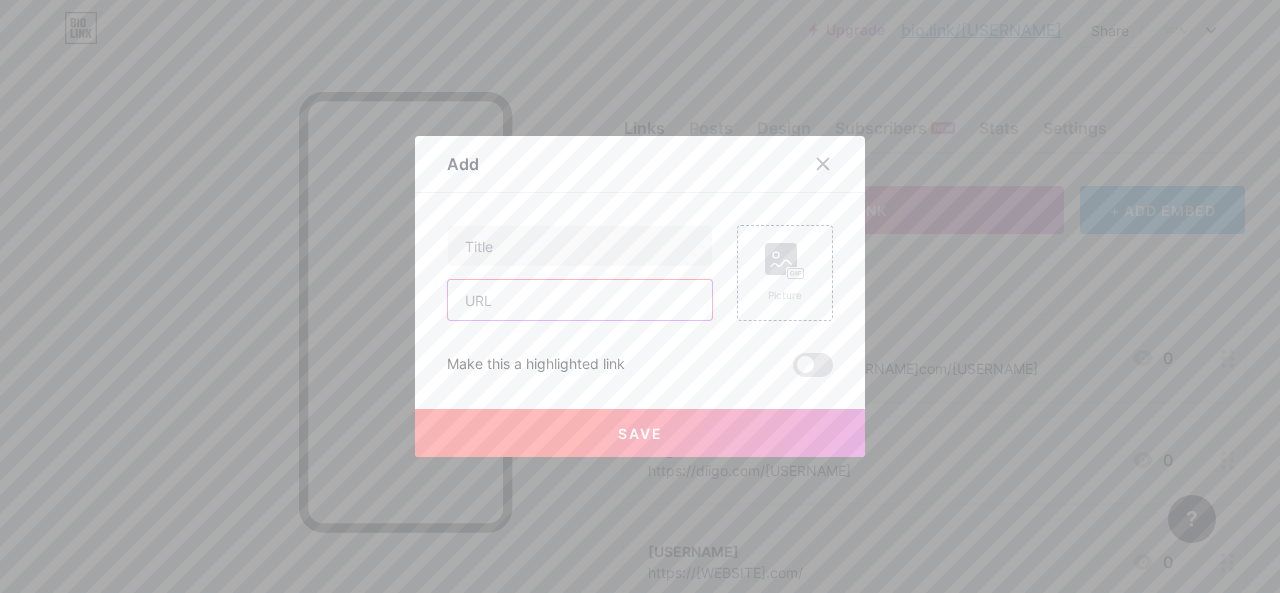 click at bounding box center (580, 300) 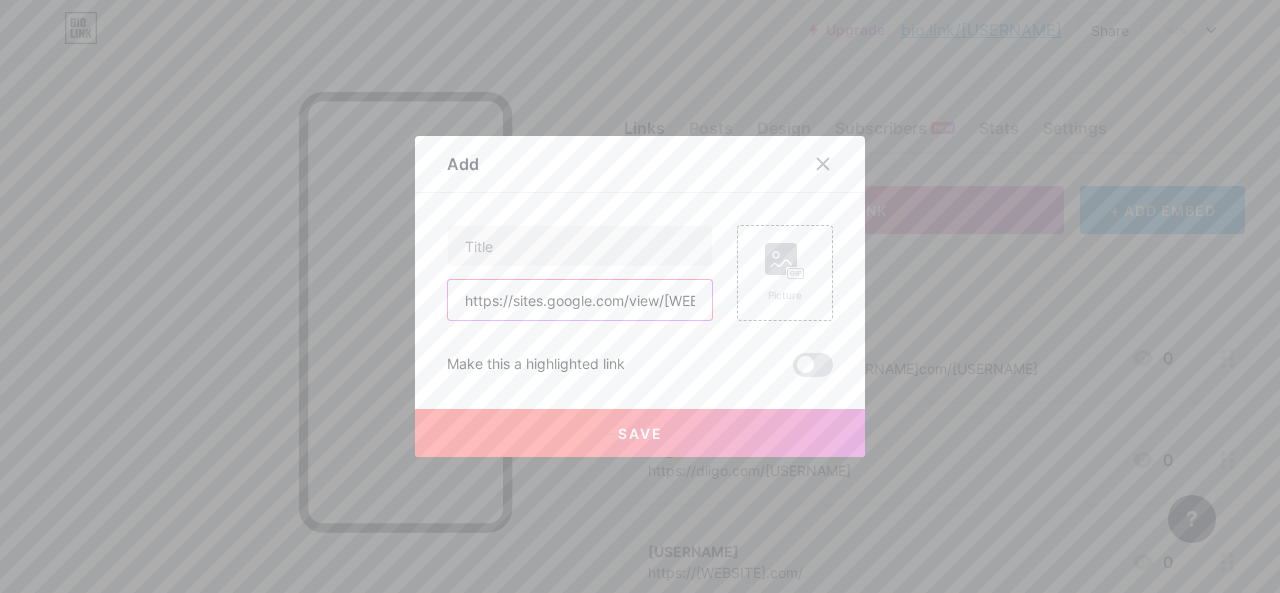 scroll, scrollTop: 0, scrollLeft: 135, axis: horizontal 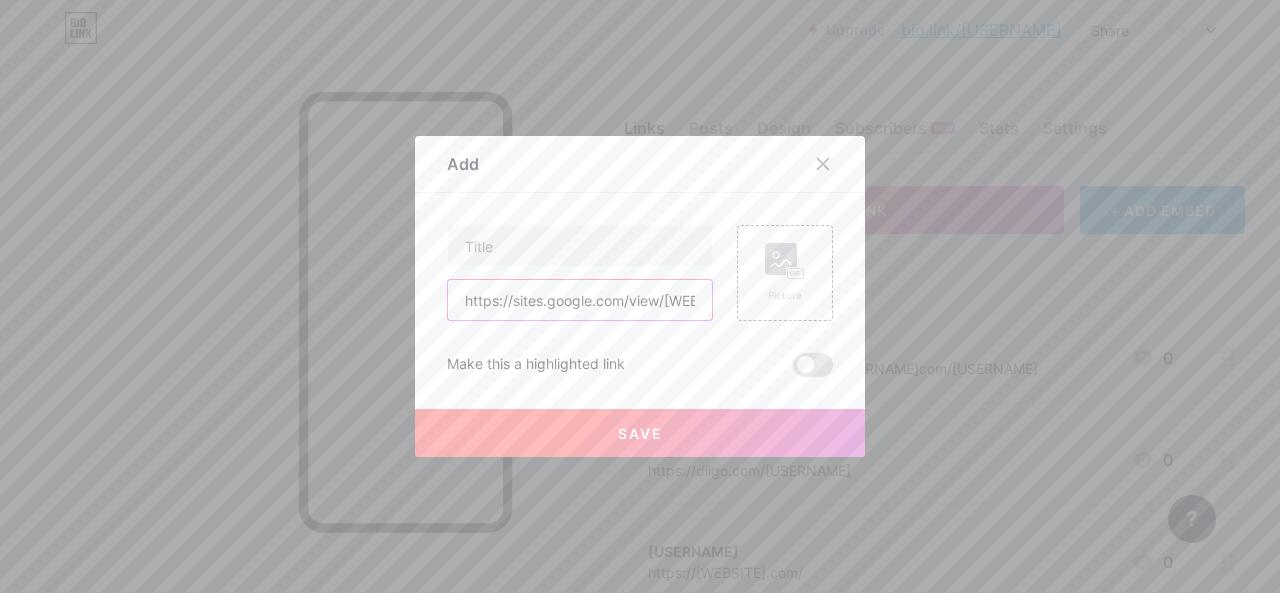 drag, startPoint x: 551, startPoint y: 296, endPoint x: 440, endPoint y: 289, distance: 111.220505 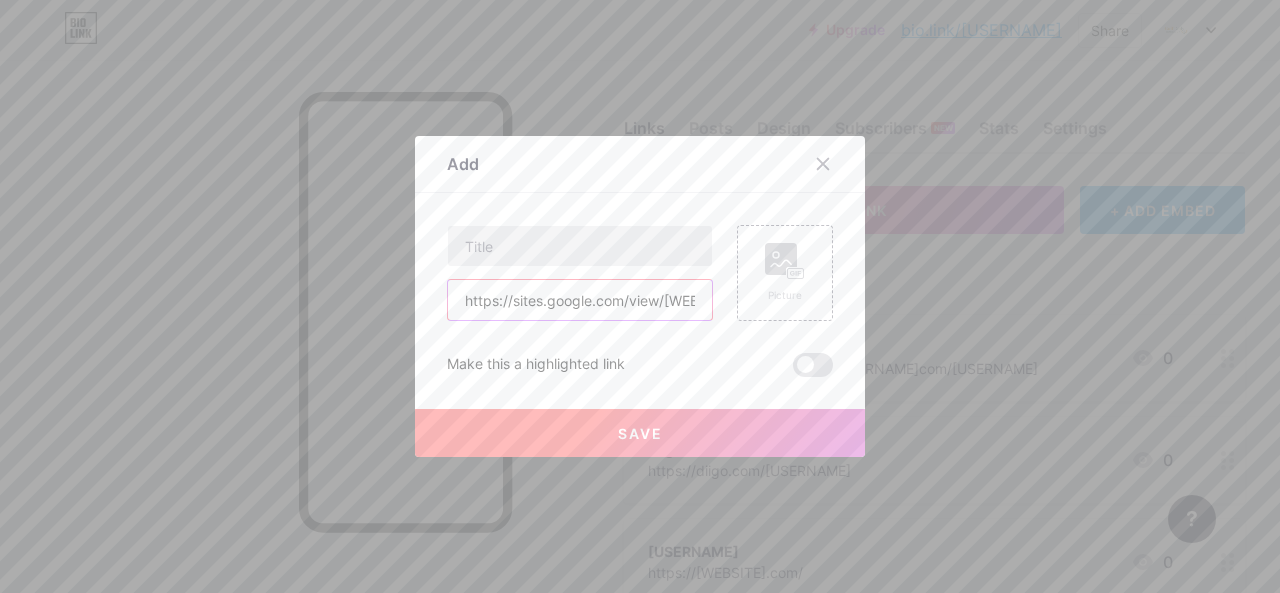 type on "https://sites.google.com/view/[WEBSITE]" 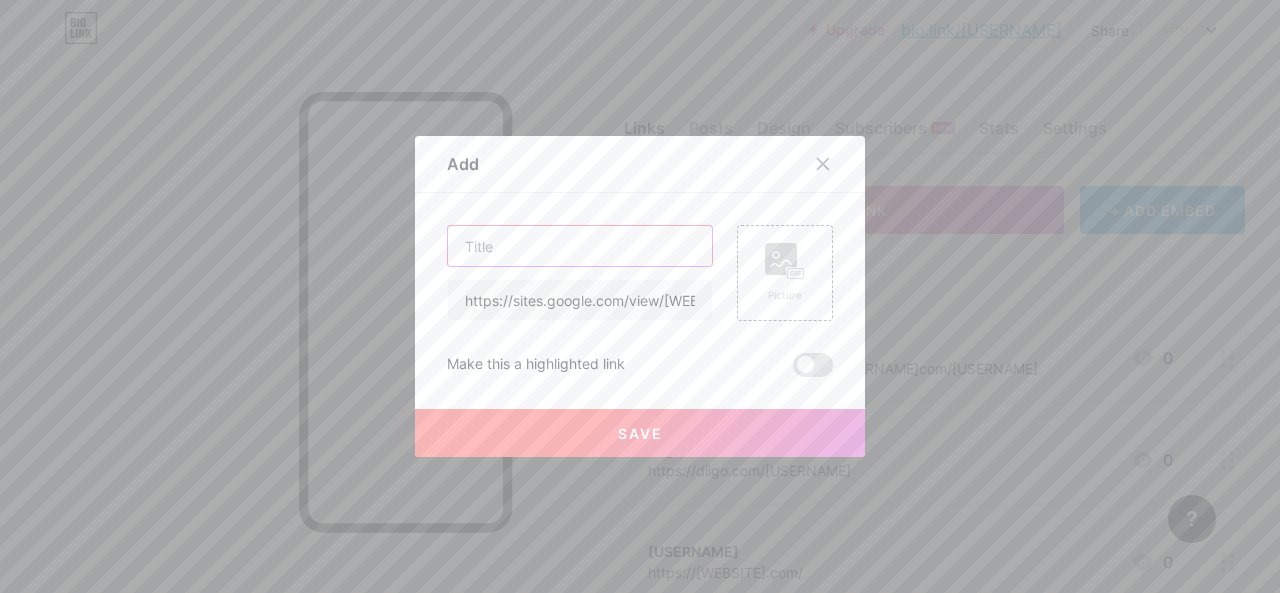 click at bounding box center (580, 246) 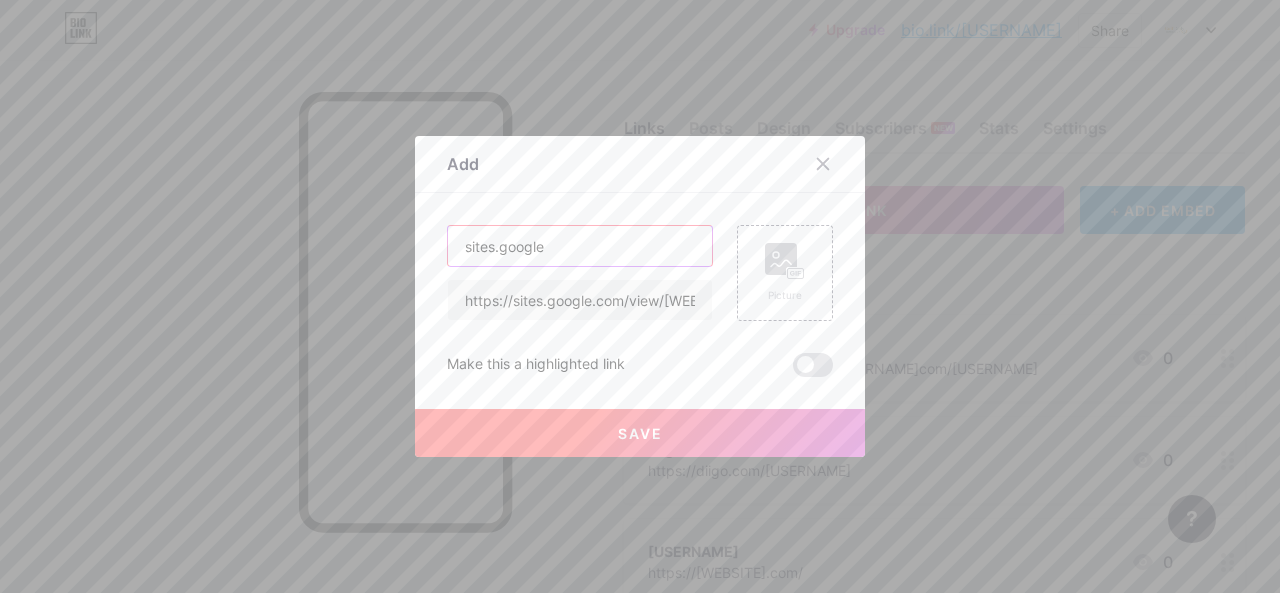 type on "sites.google" 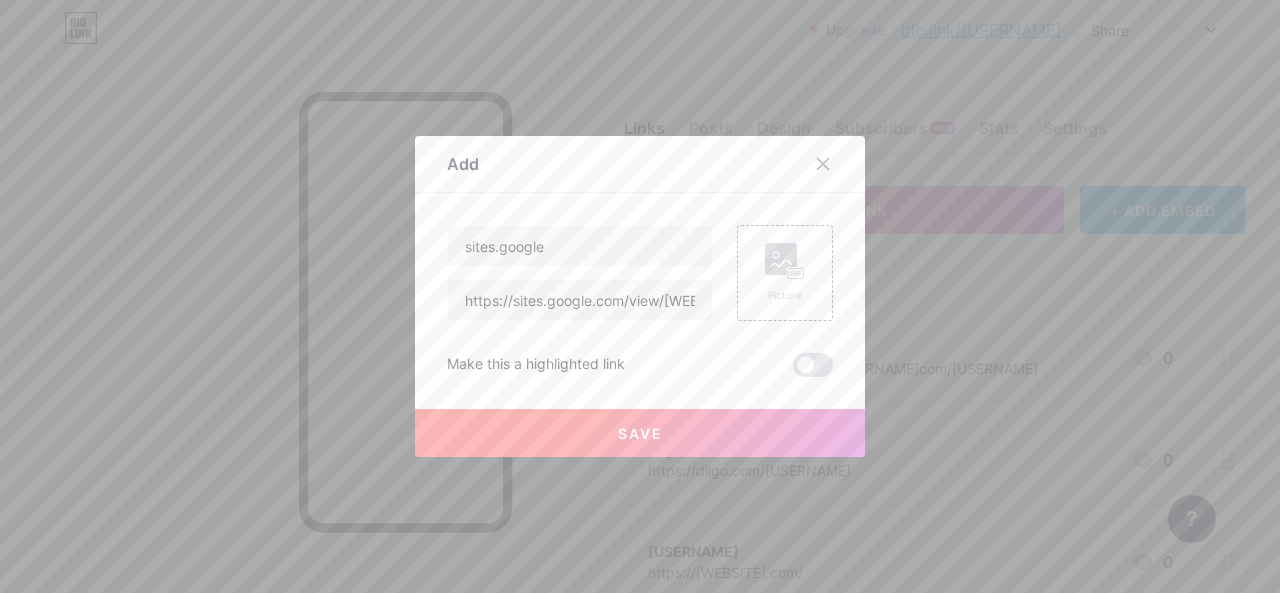 click on "Save" at bounding box center [640, 433] 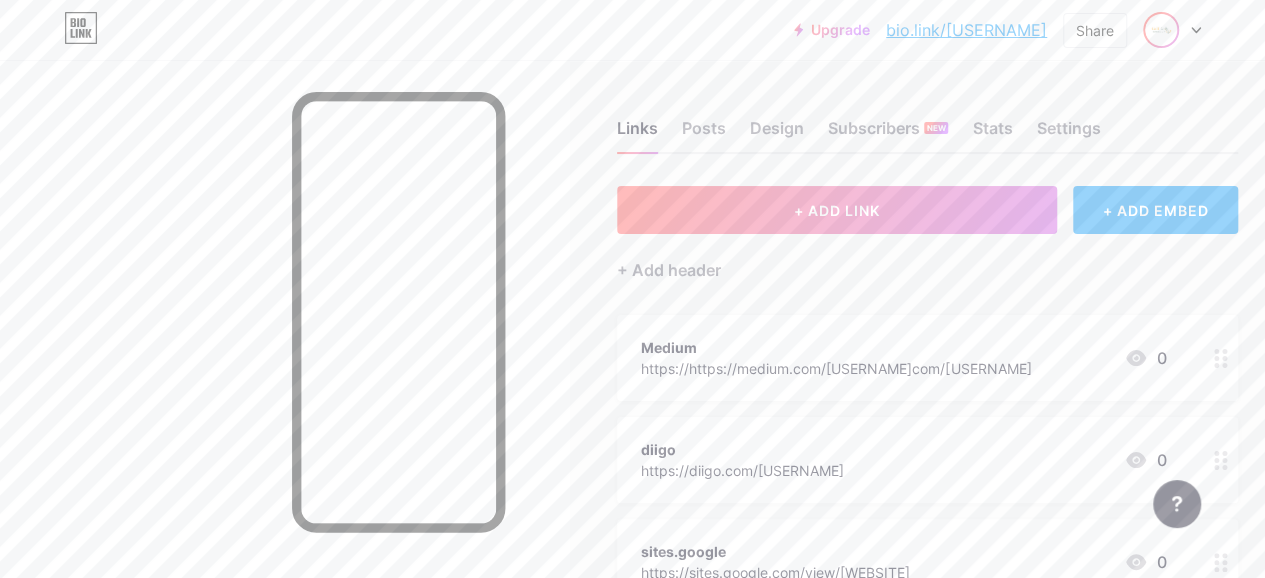 click at bounding box center (1161, 30) 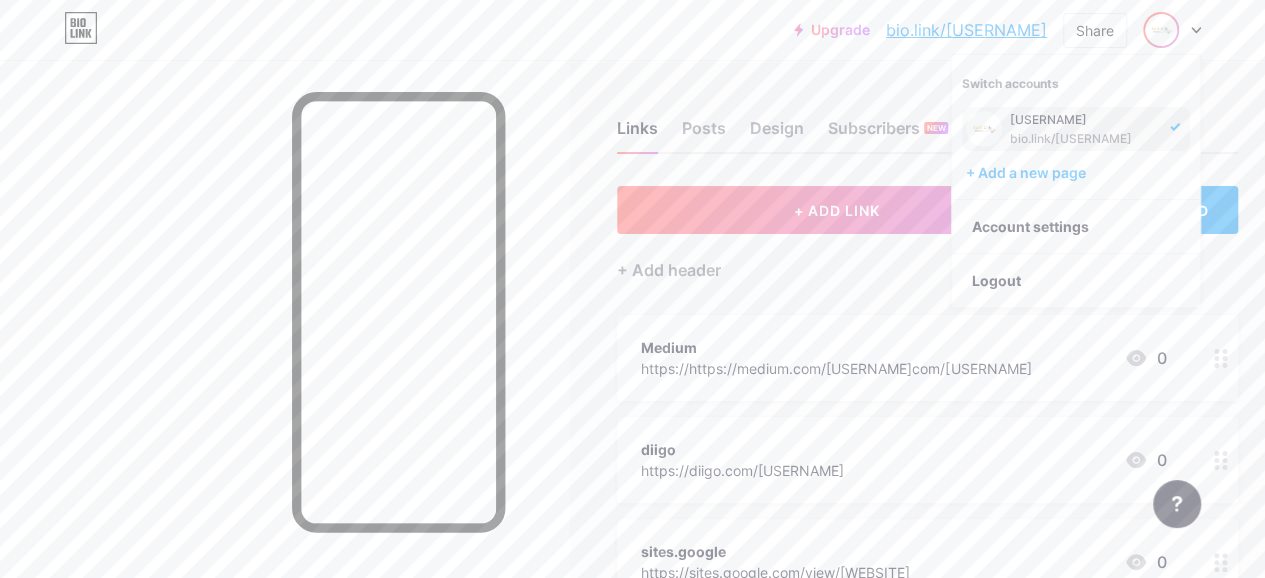 click on "bio.link/[USERNAME]" at bounding box center [966, 30] 